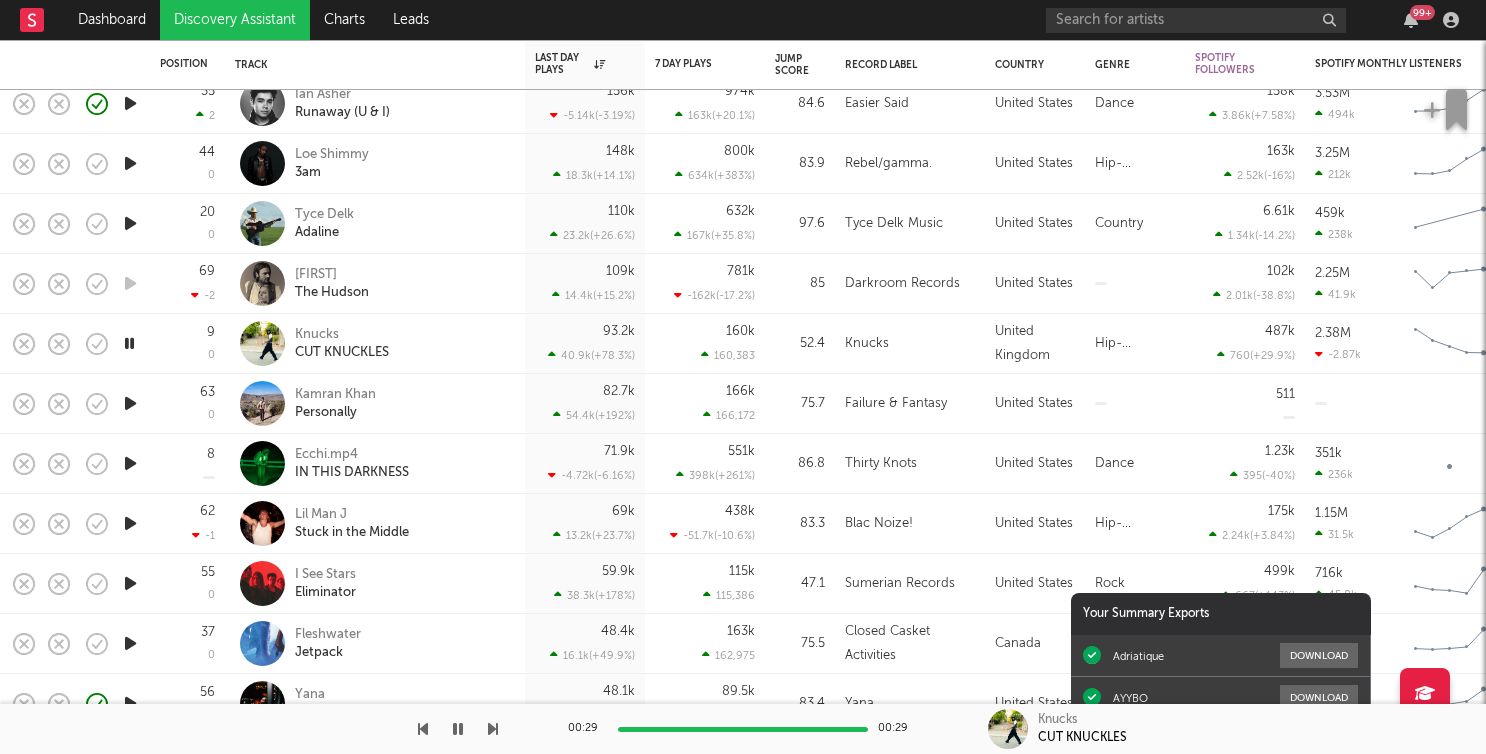 scroll, scrollTop: 0, scrollLeft: 0, axis: both 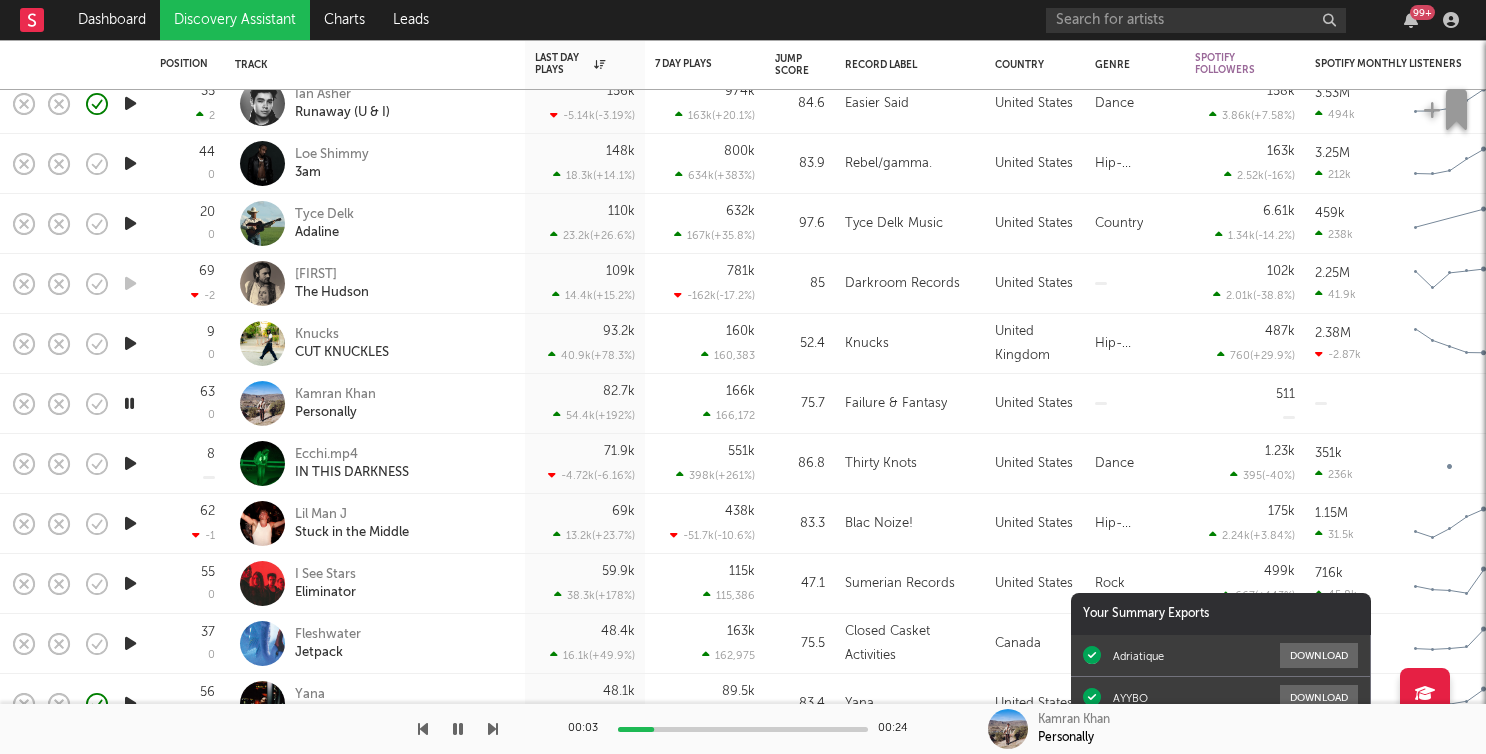 click at bounding box center (130, 463) 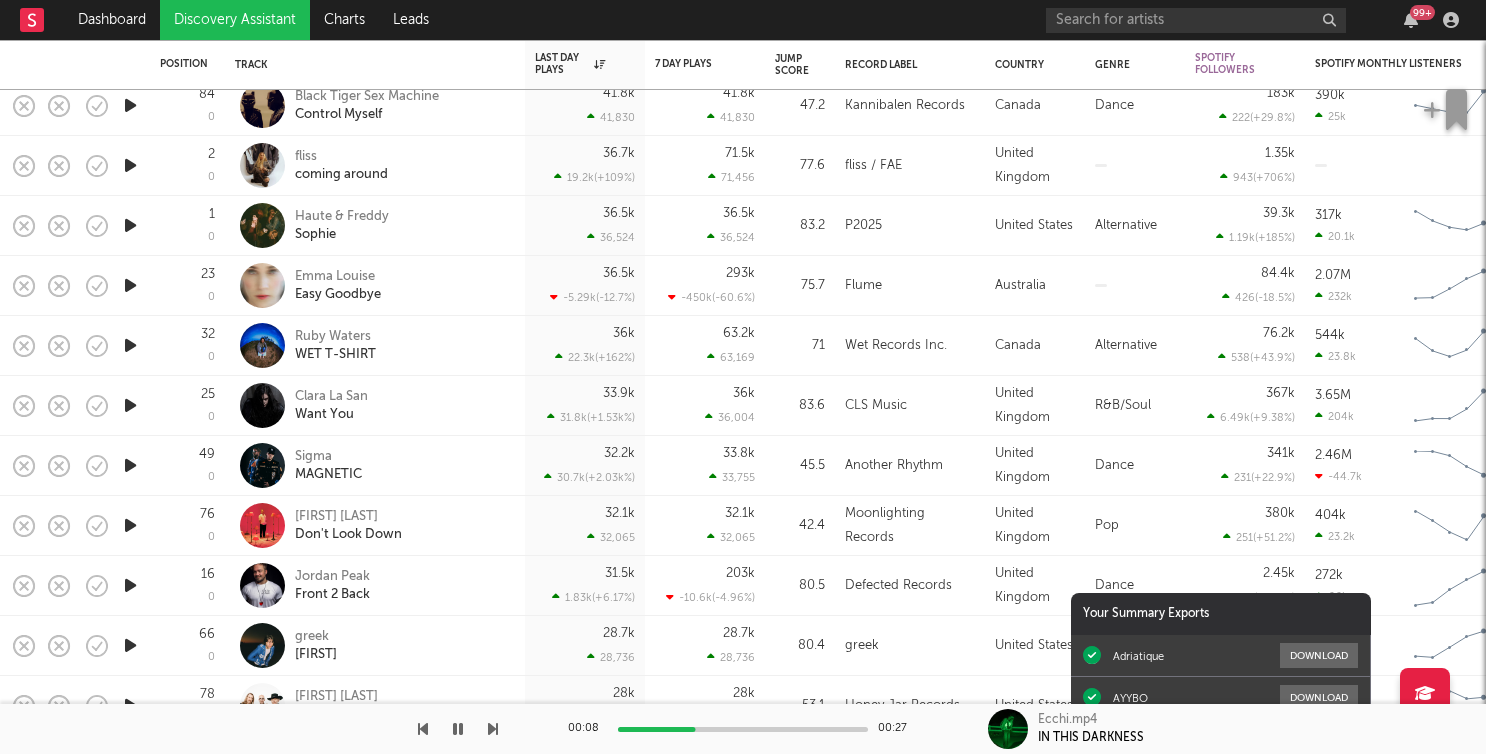 click at bounding box center (130, 465) 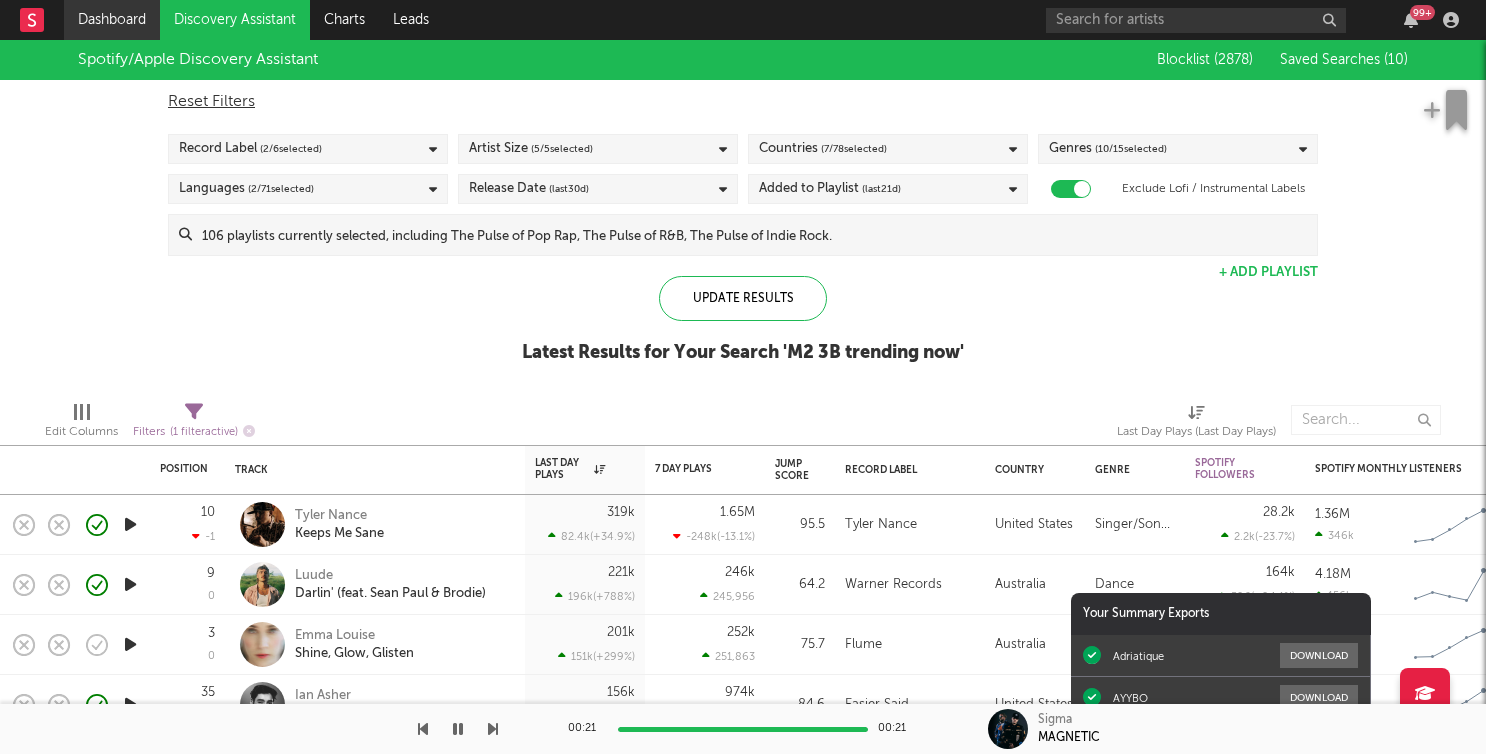 click on "Dashboard" at bounding box center [112, 20] 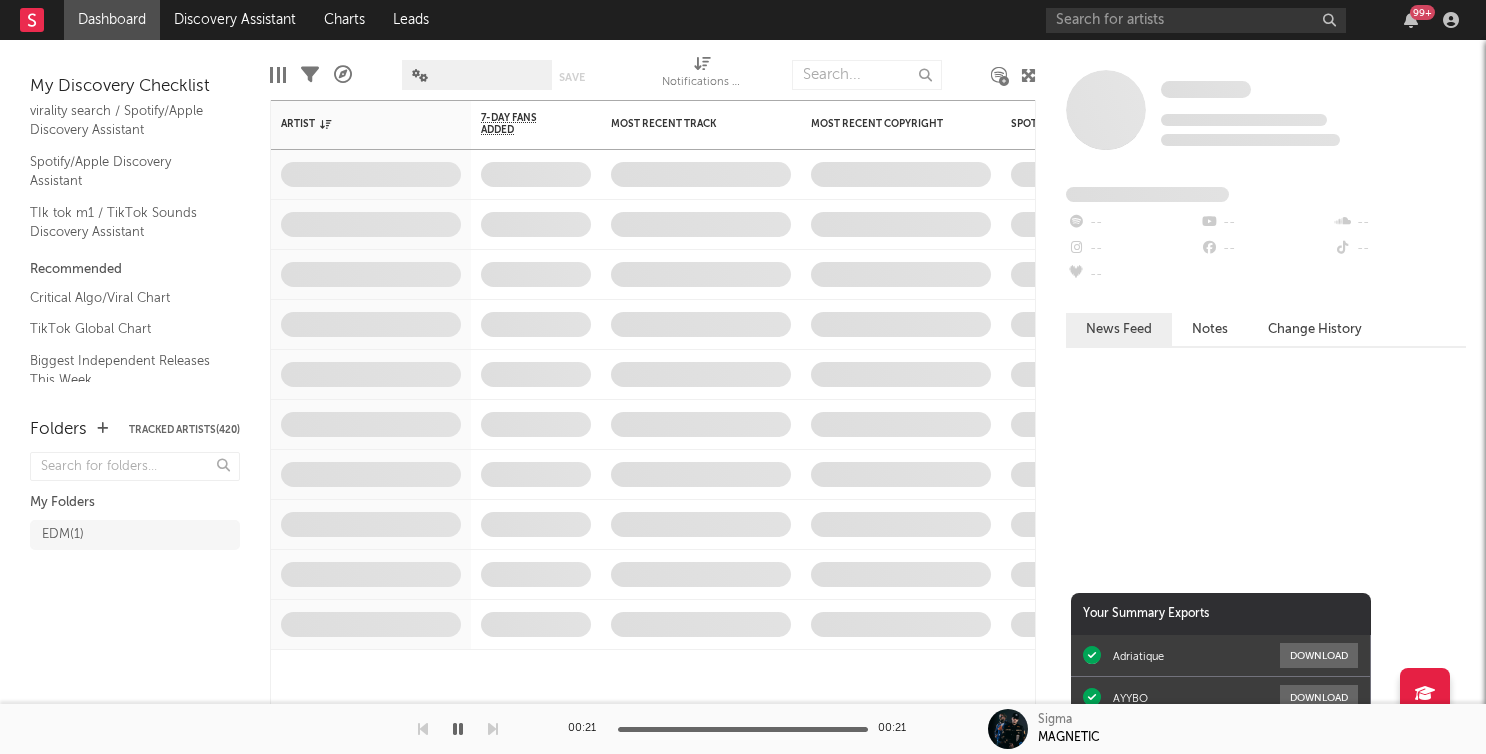 scroll, scrollTop: 360, scrollLeft: 0, axis: vertical 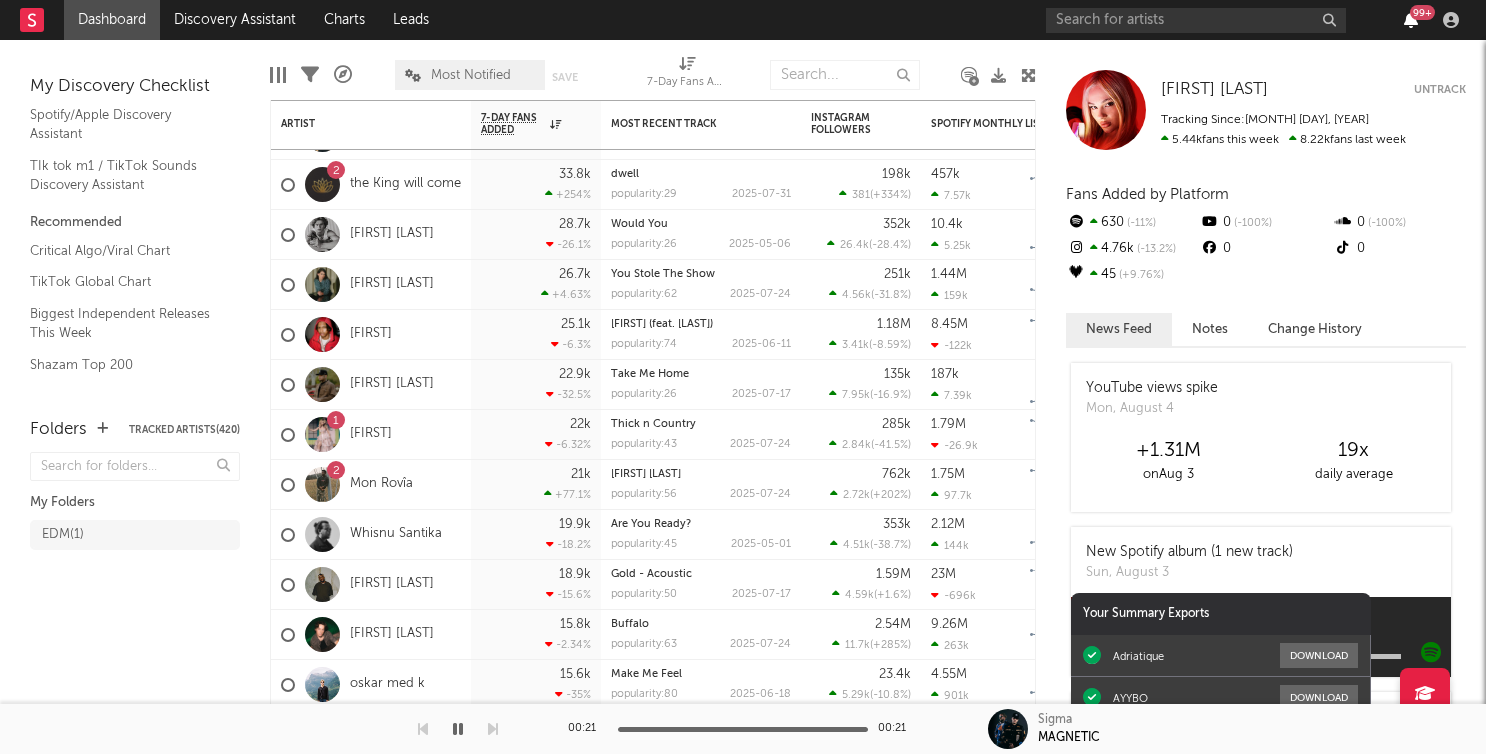 click at bounding box center [1411, 20] 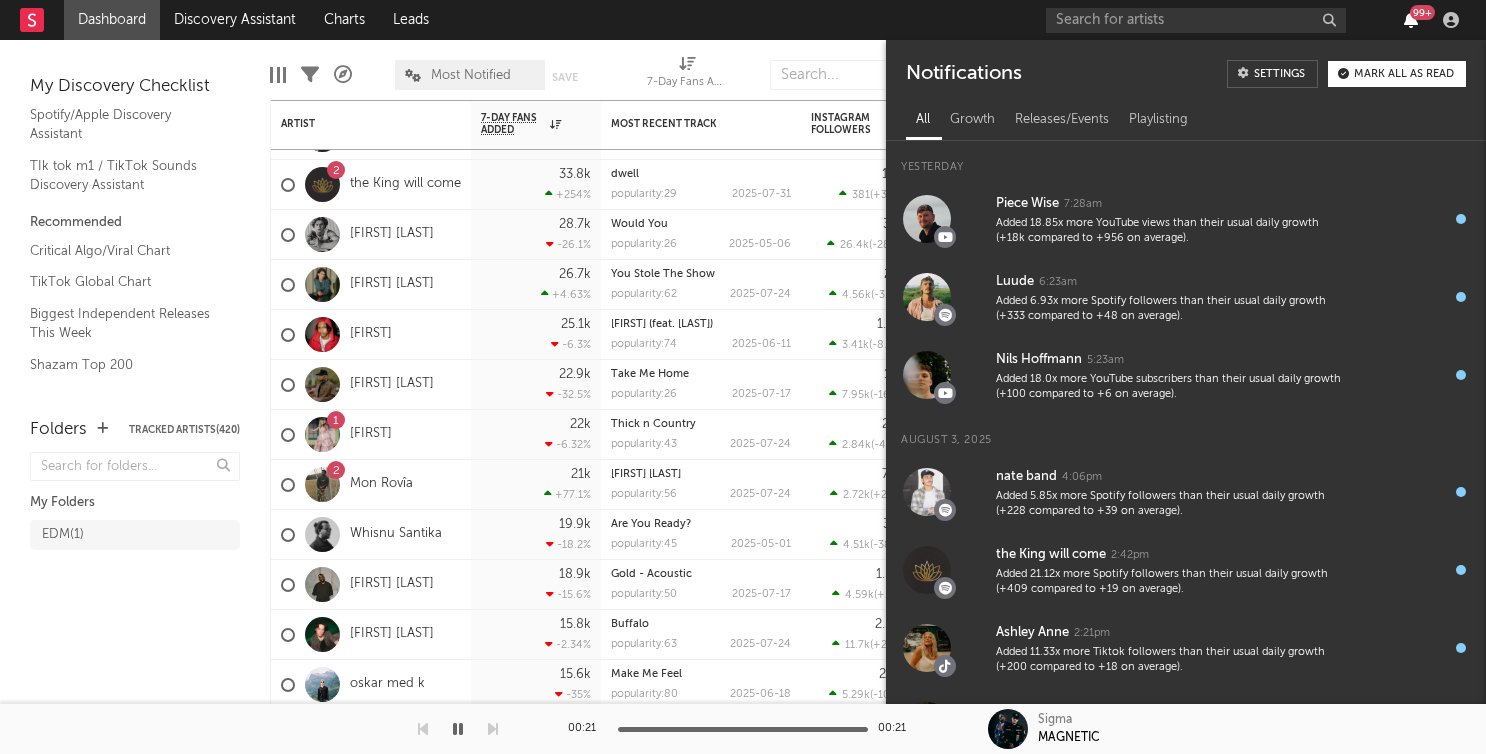 click at bounding box center (1411, 20) 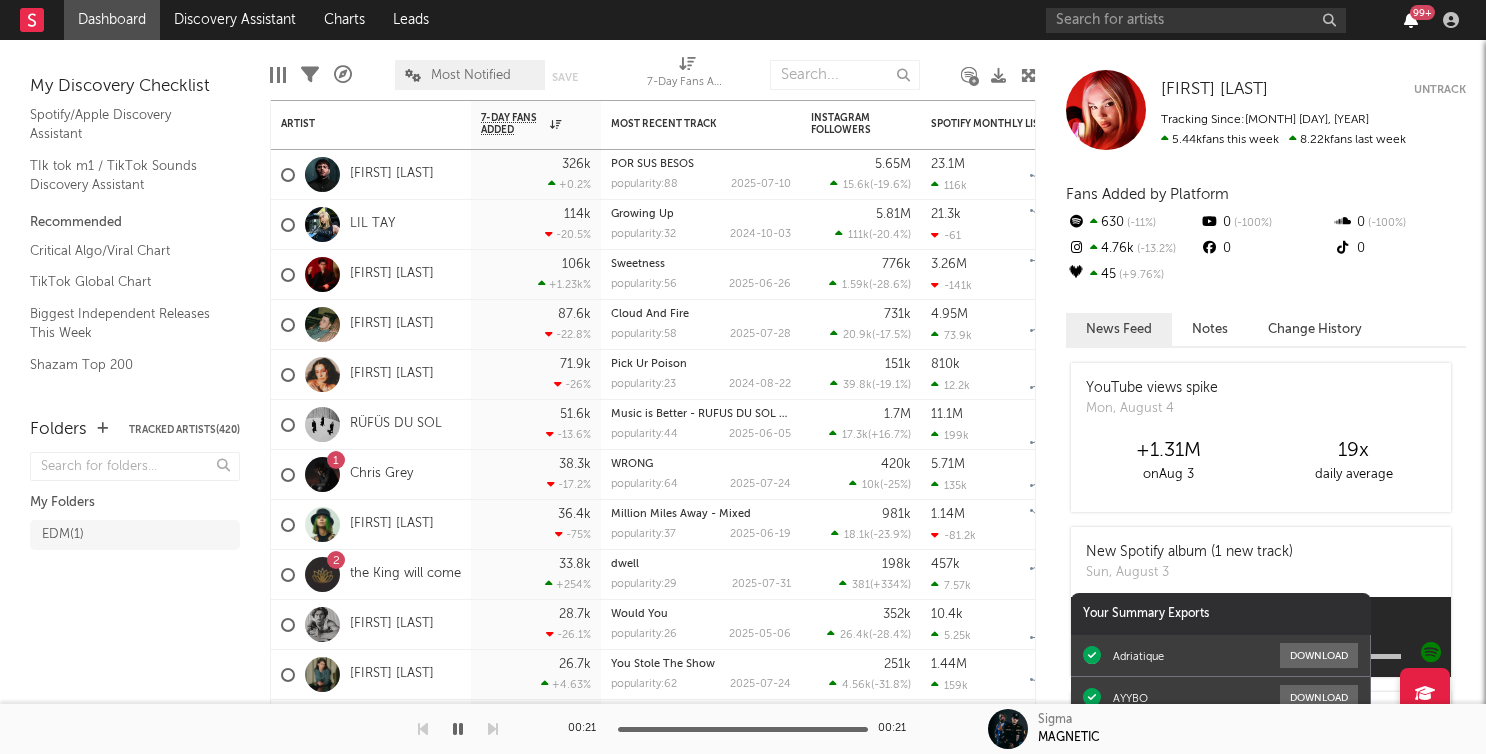 click at bounding box center [1411, 20] 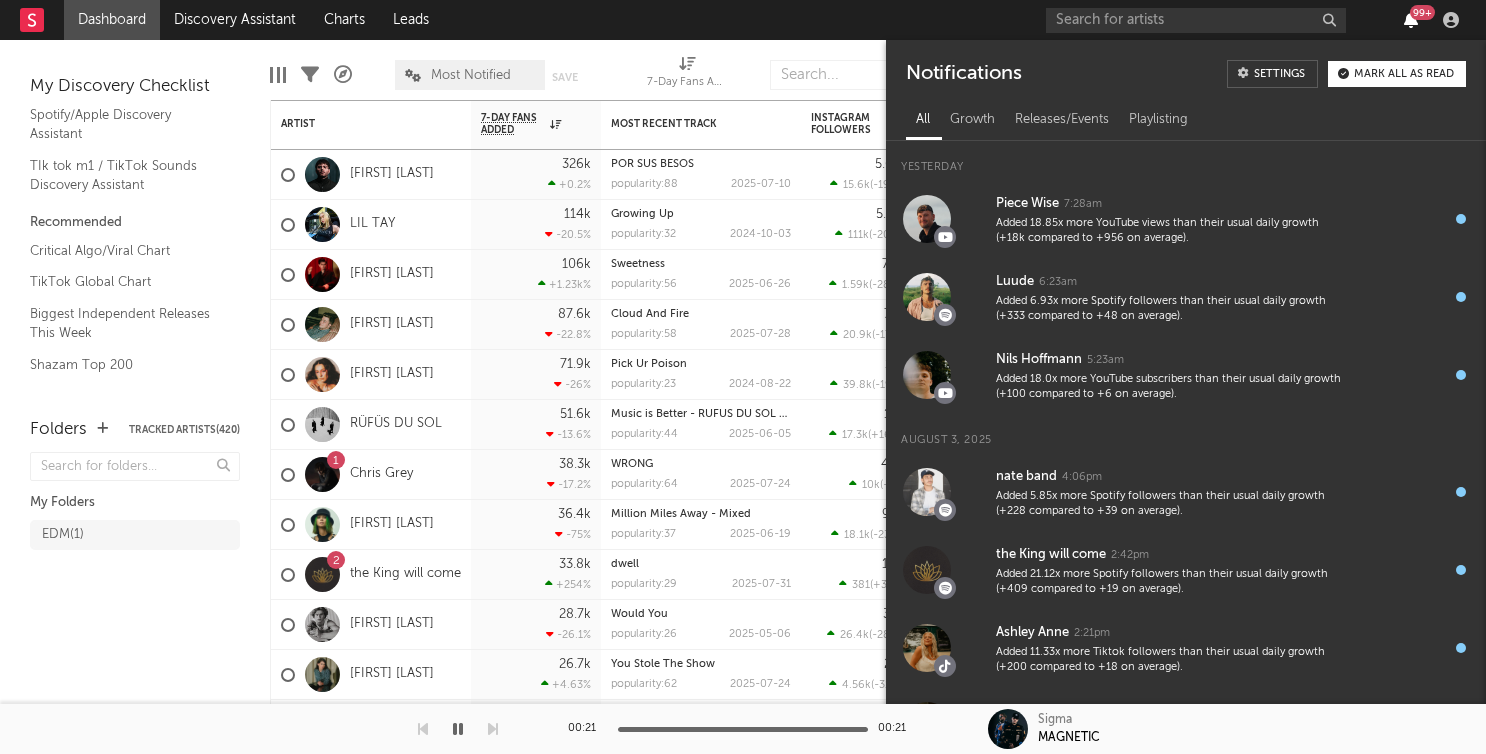 click at bounding box center (1411, 20) 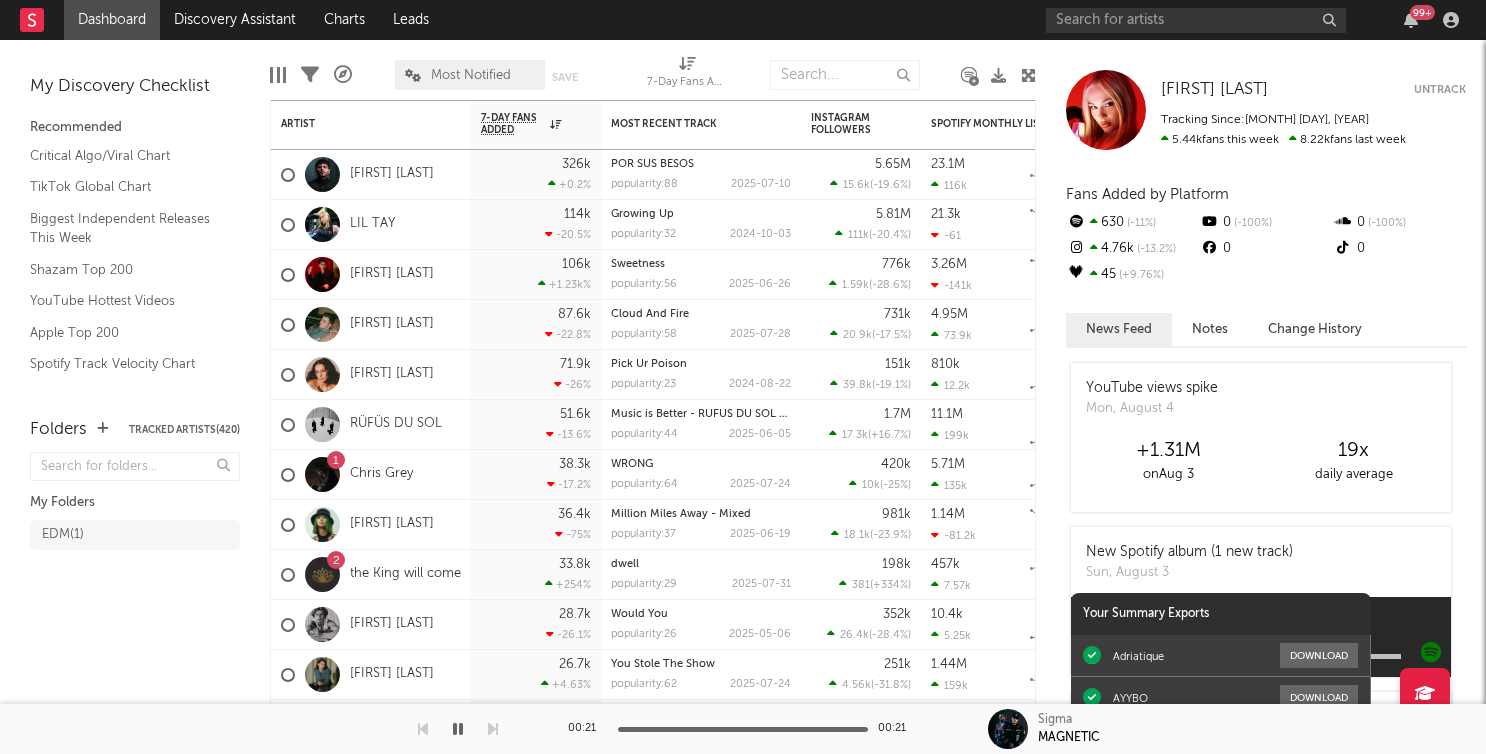 scroll, scrollTop: 471, scrollLeft: 0, axis: vertical 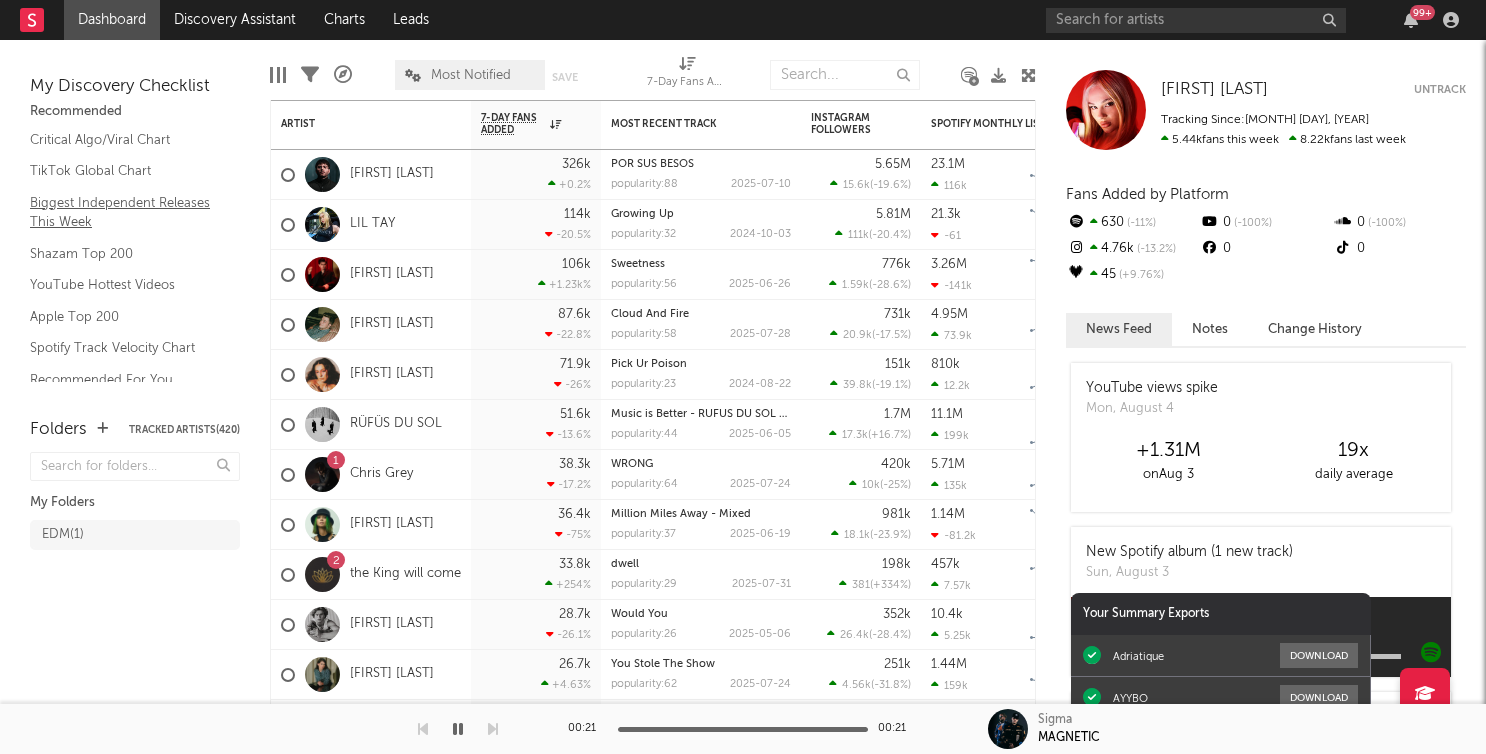 click on "Biggest Independent Releases This Week" at bounding box center [125, 212] 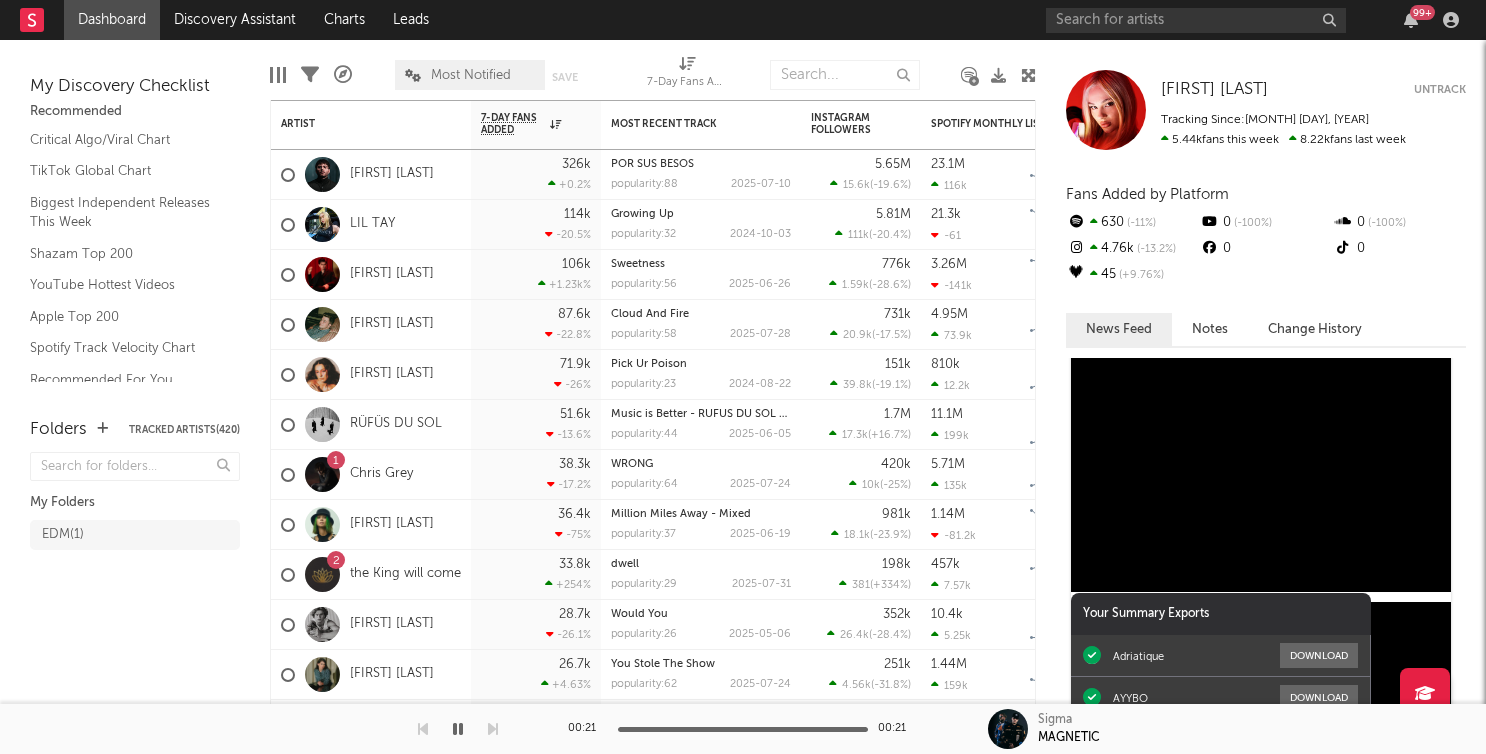 scroll, scrollTop: 451, scrollLeft: 0, axis: vertical 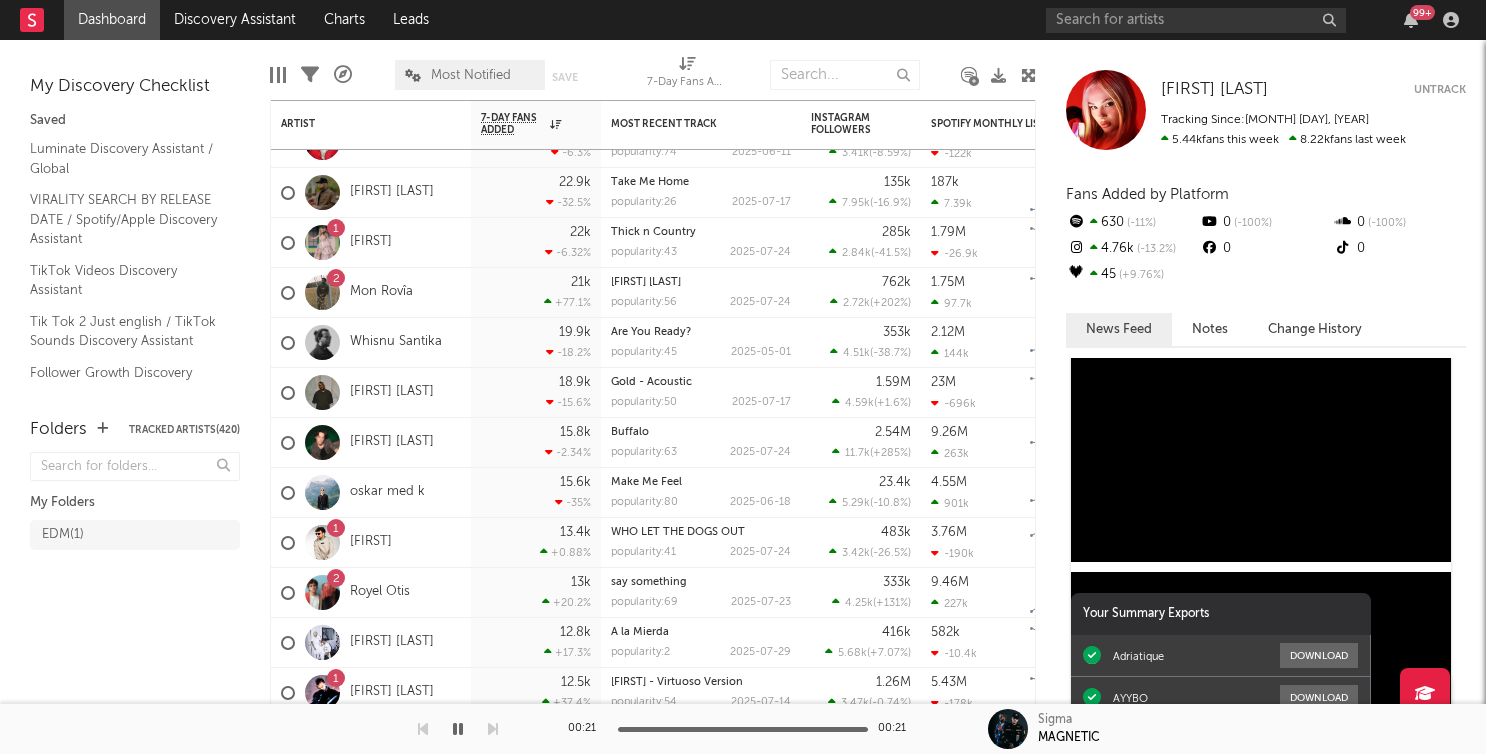 click 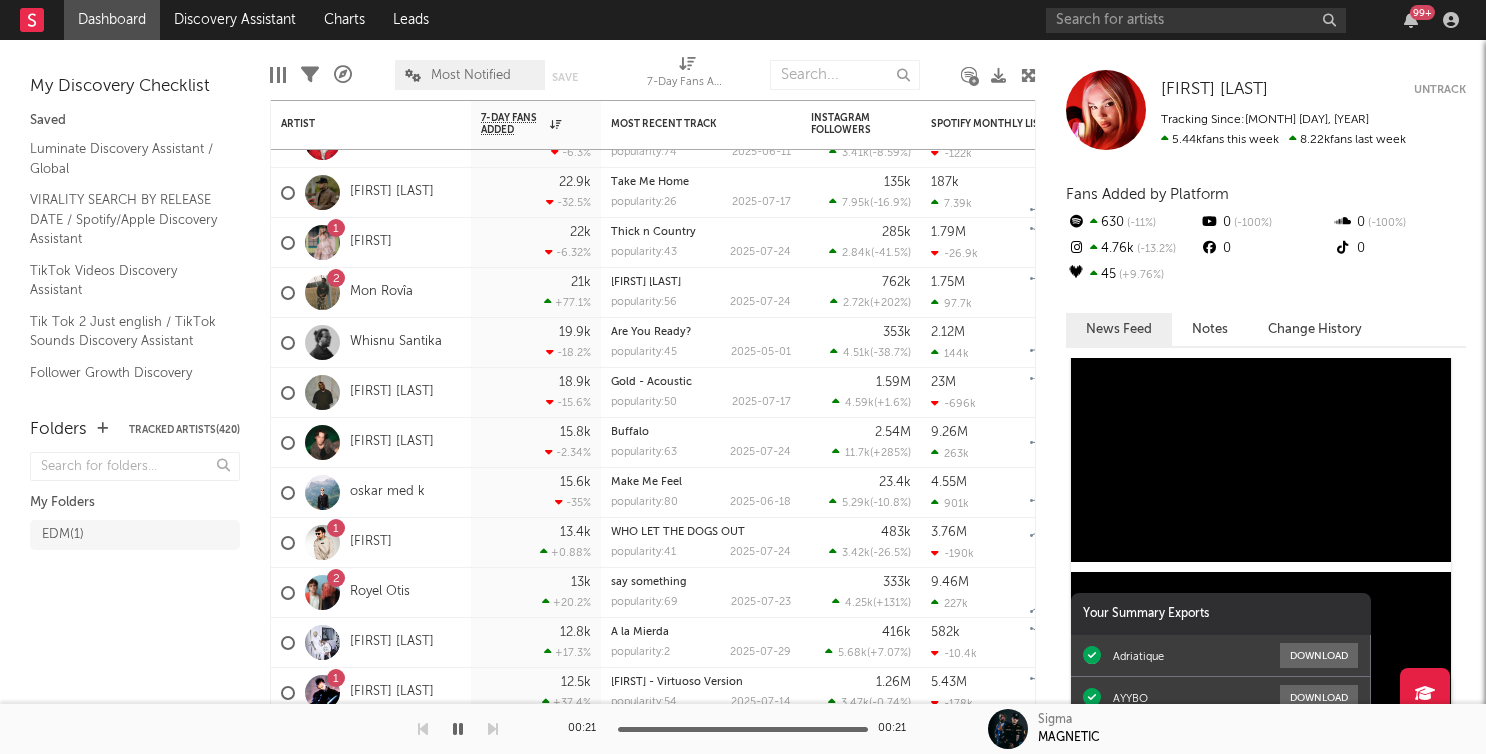 click 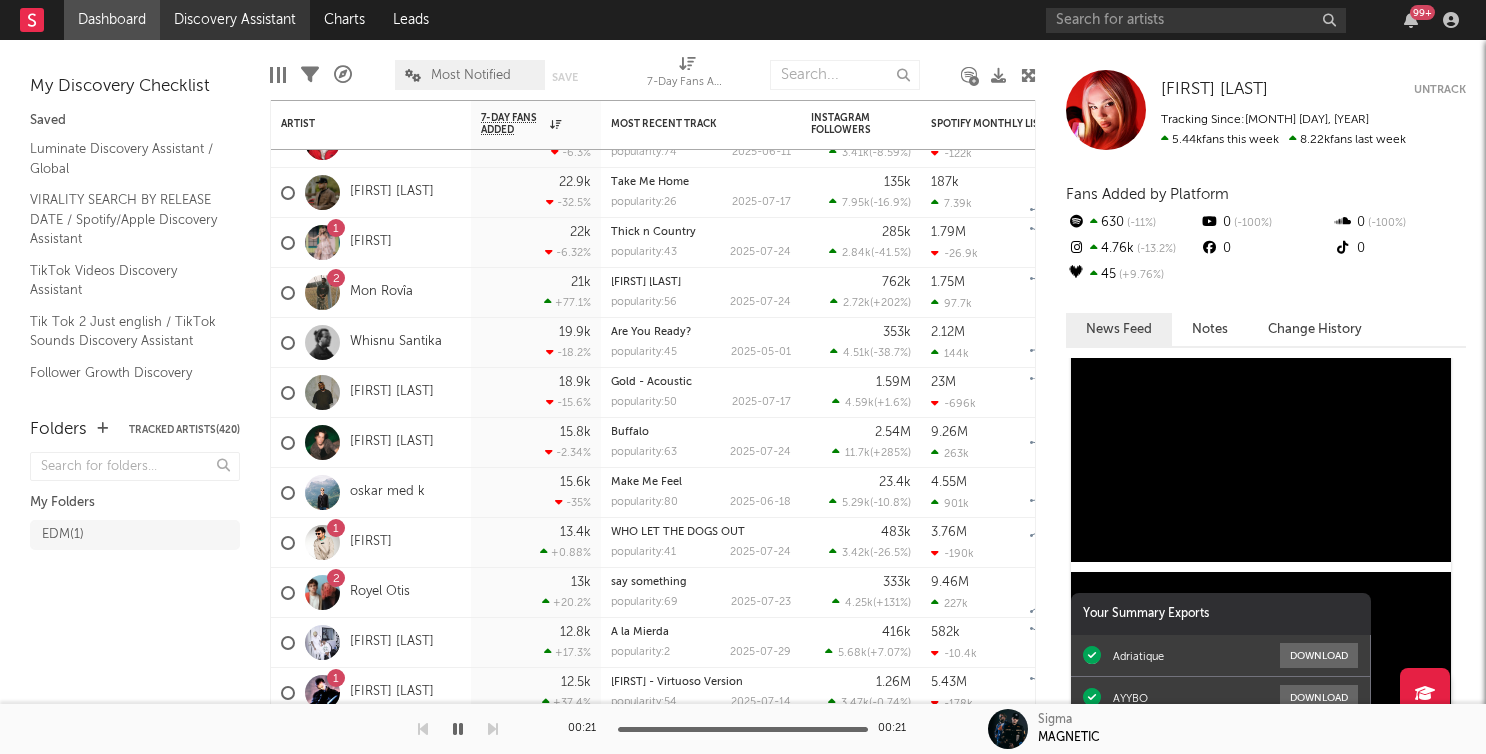 click on "Discovery Assistant" at bounding box center [235, 20] 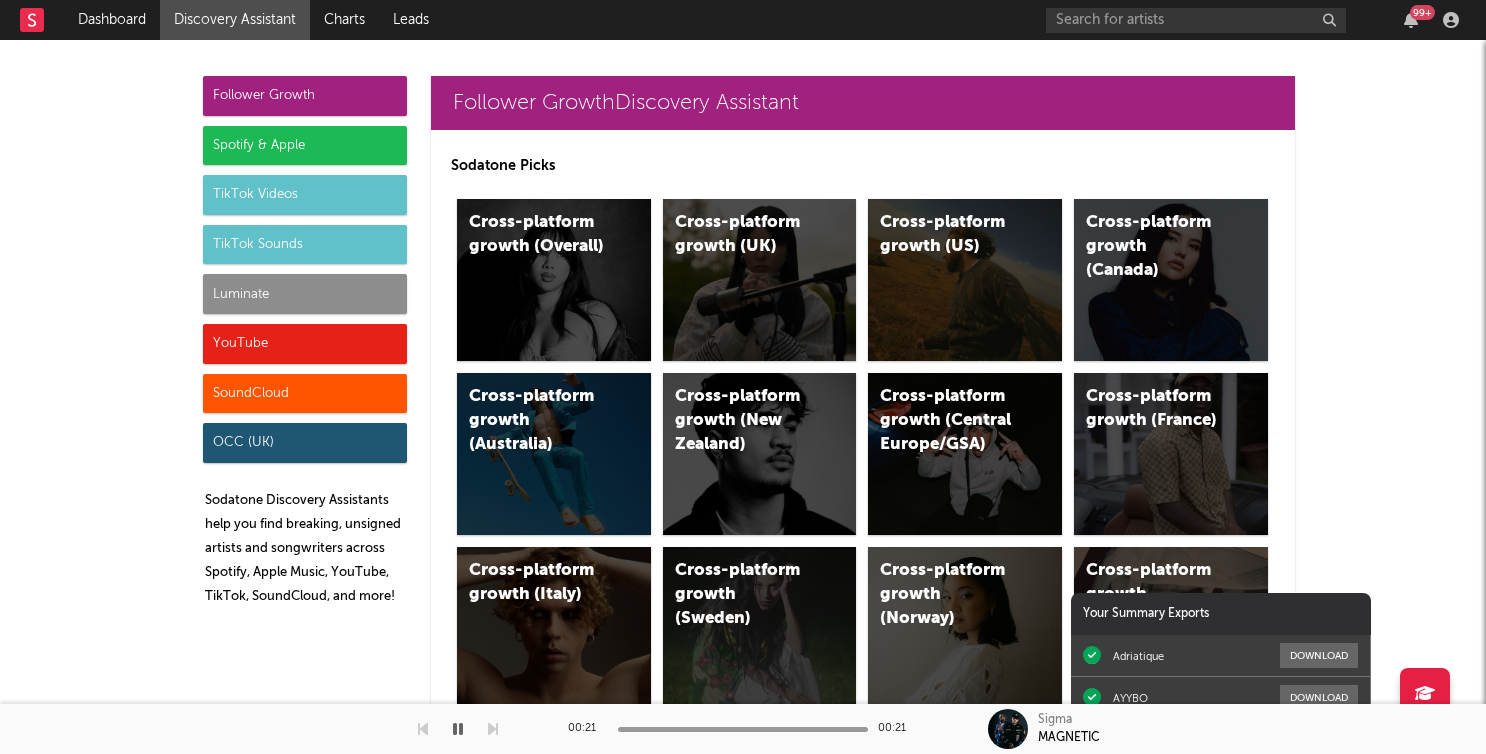 click on "Spotify & Apple" at bounding box center [305, 146] 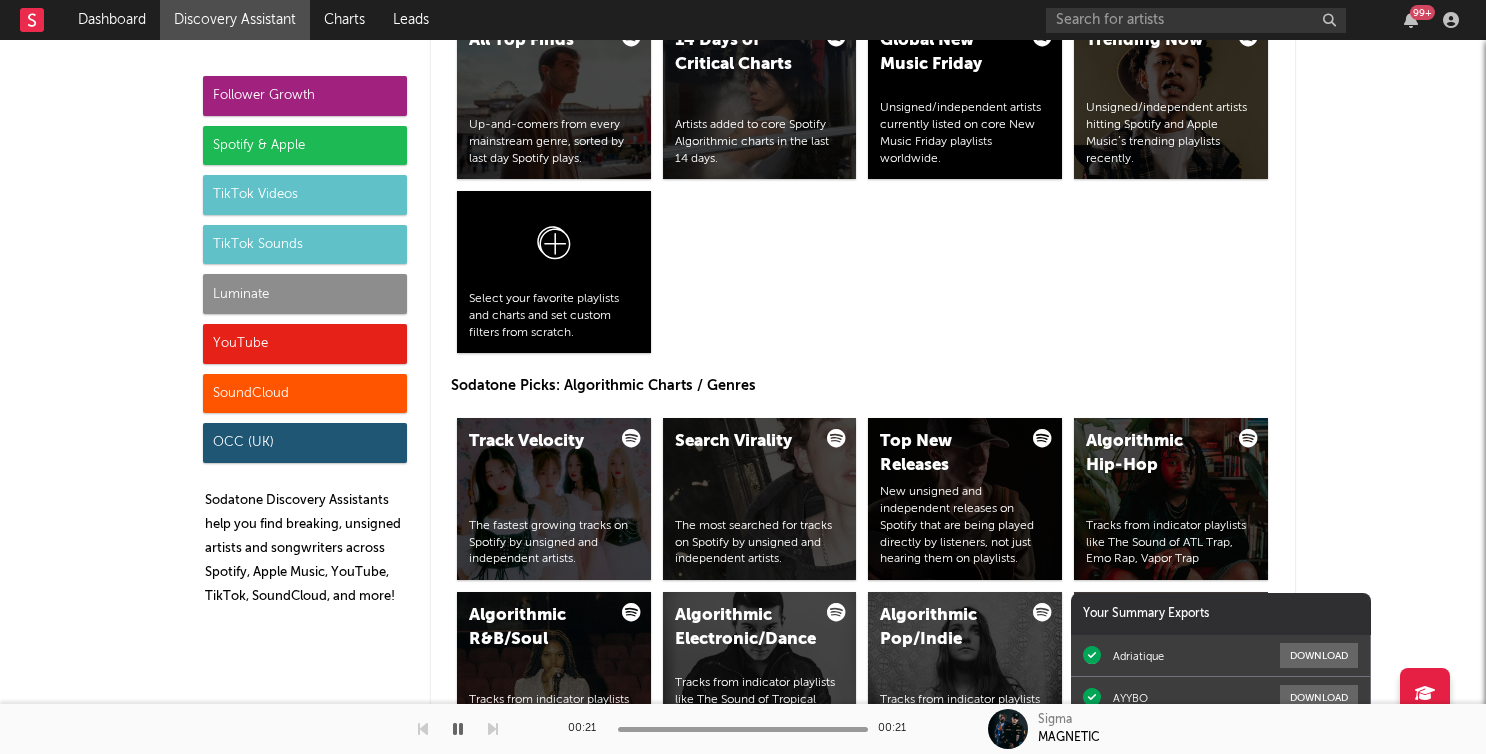 scroll, scrollTop: 2485, scrollLeft: 0, axis: vertical 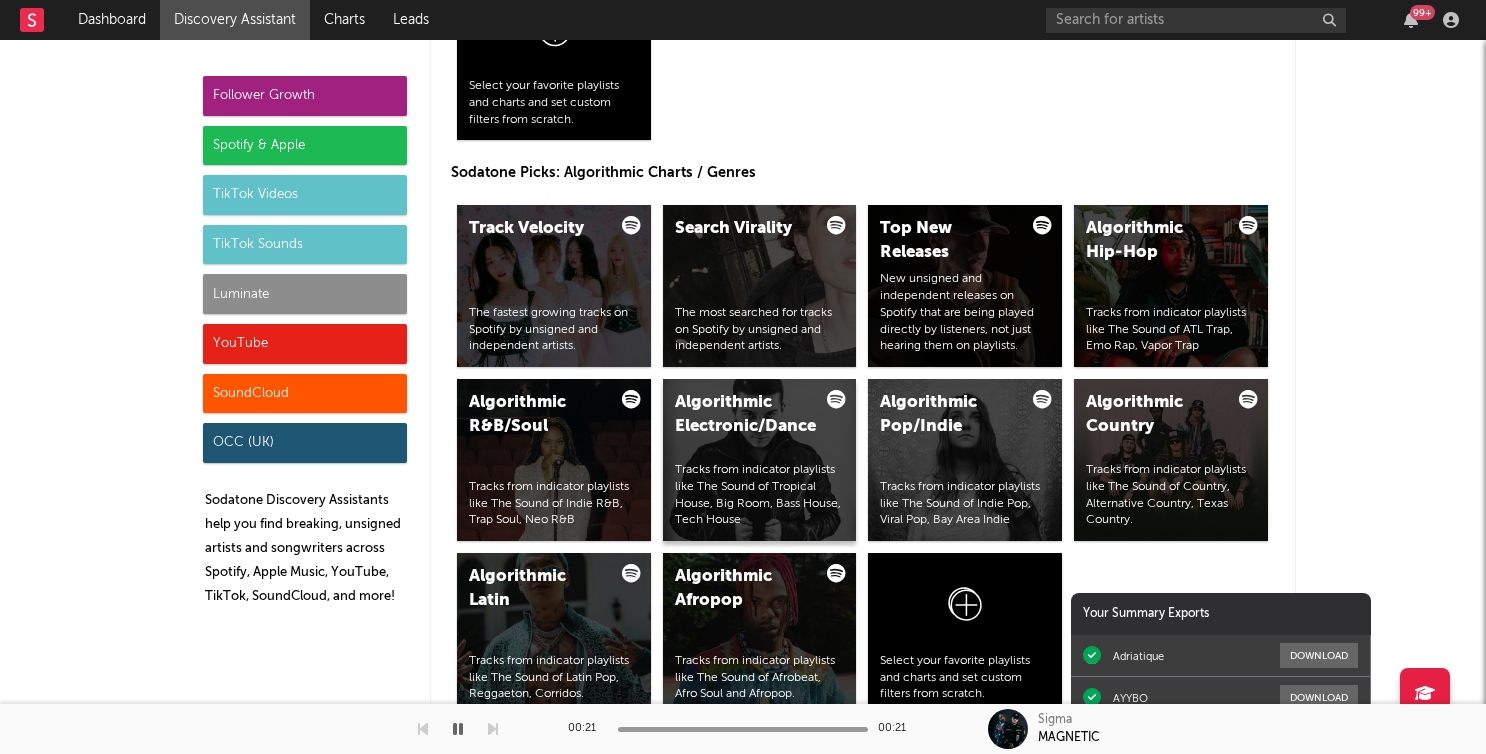 click on "Algorithmic Electronic/Dance Tracks from indicator playlists like The Sound of Tropical House, Big Room, Bass House, Tech House" at bounding box center (760, 460) 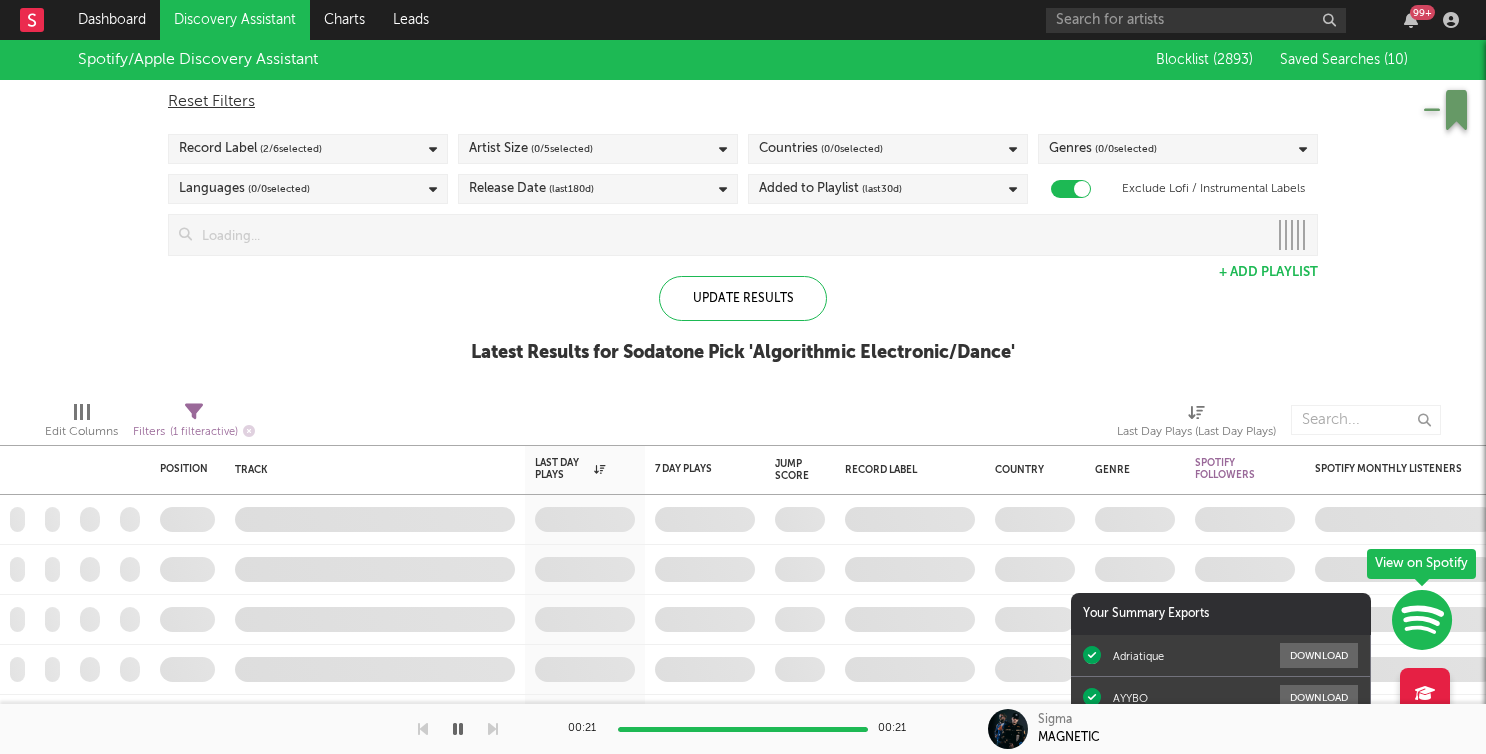 click on "Reset Filters" at bounding box center [743, 102] 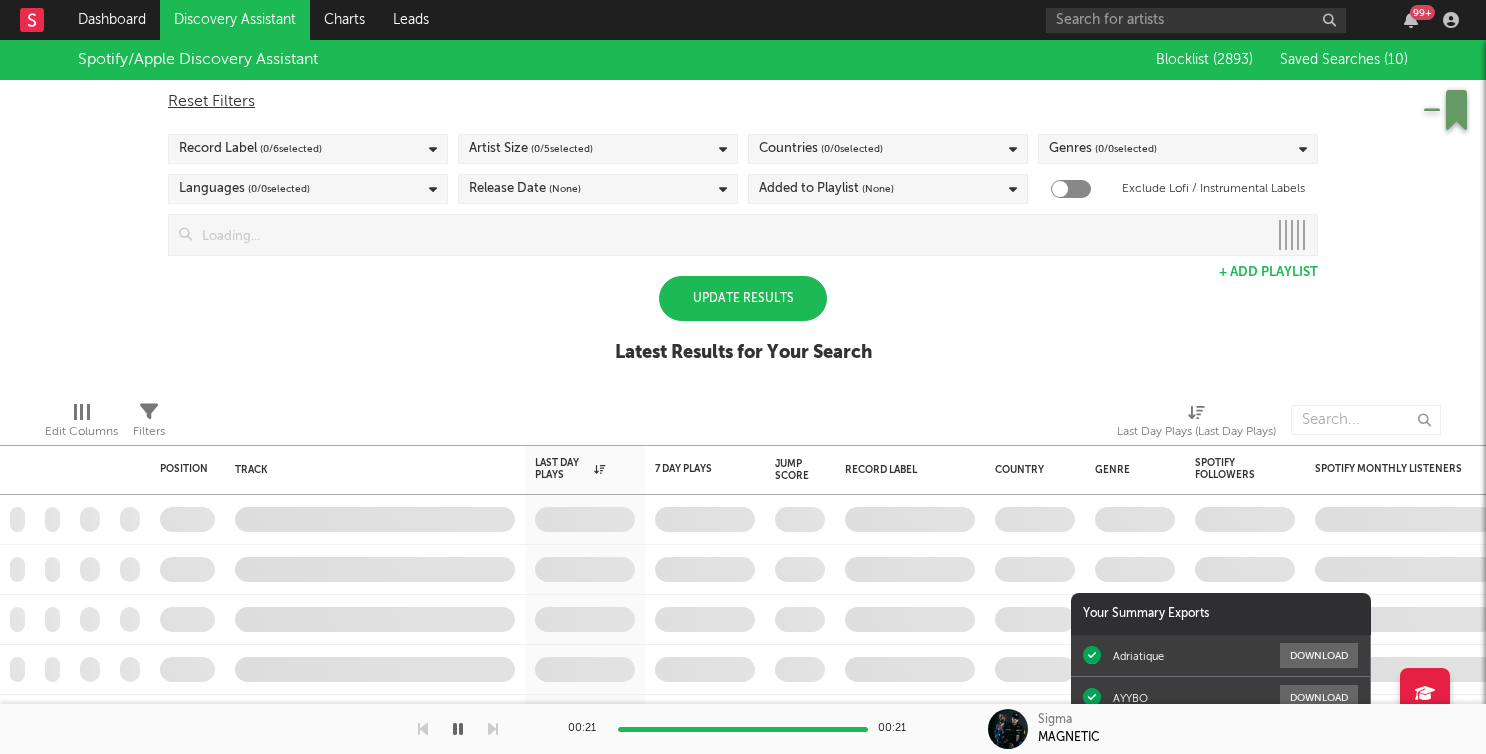 click on "Reset Filters" at bounding box center [743, 102] 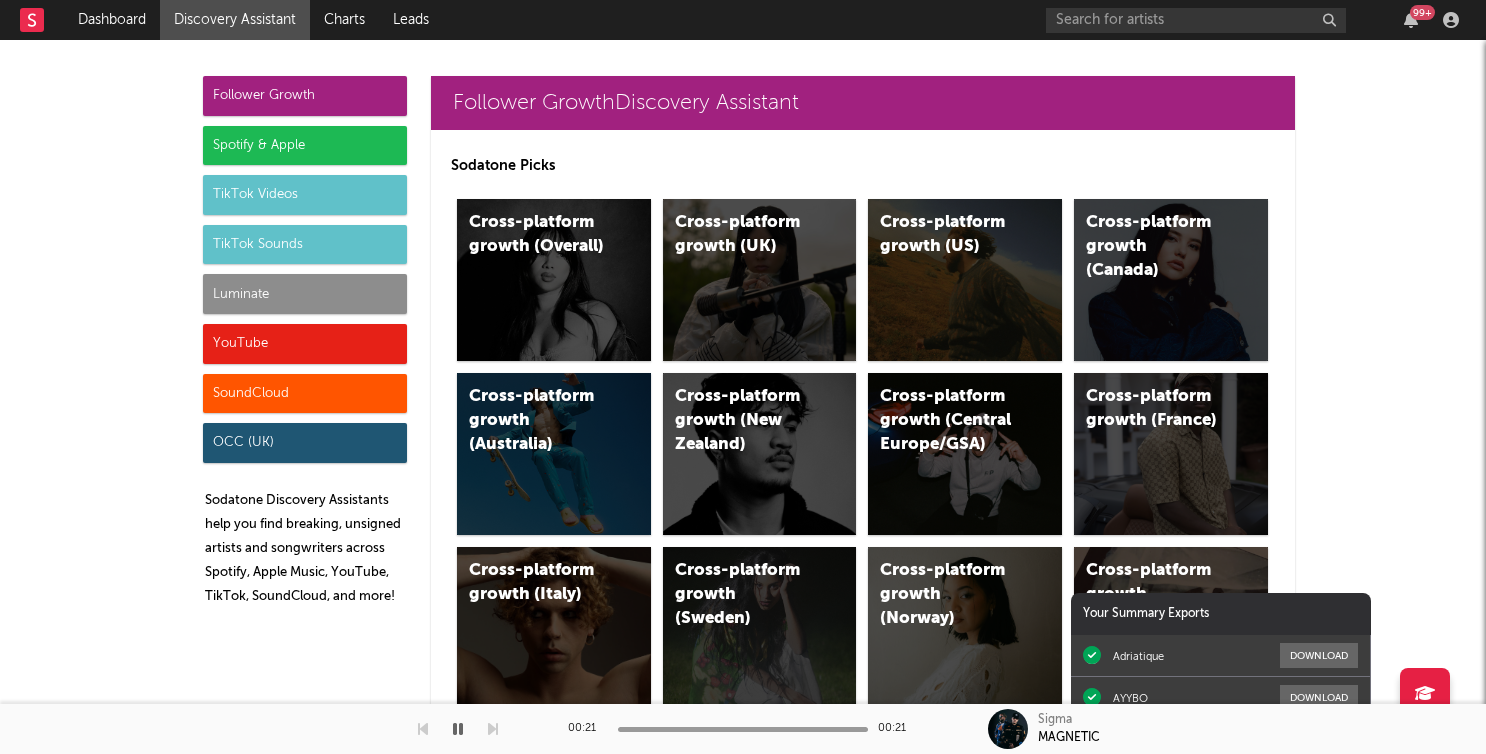 click on "Spotify & Apple" at bounding box center [305, 146] 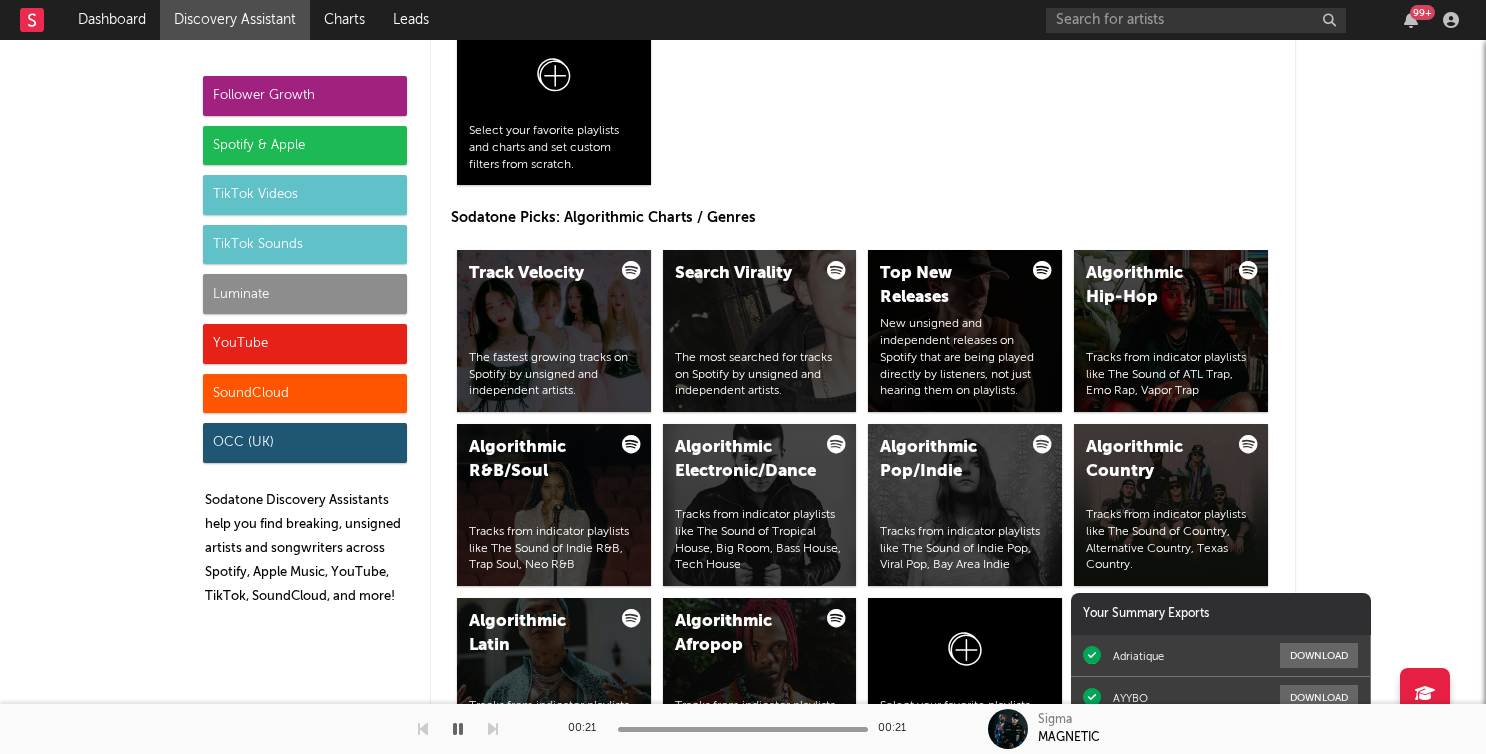 scroll, scrollTop: 2575, scrollLeft: 0, axis: vertical 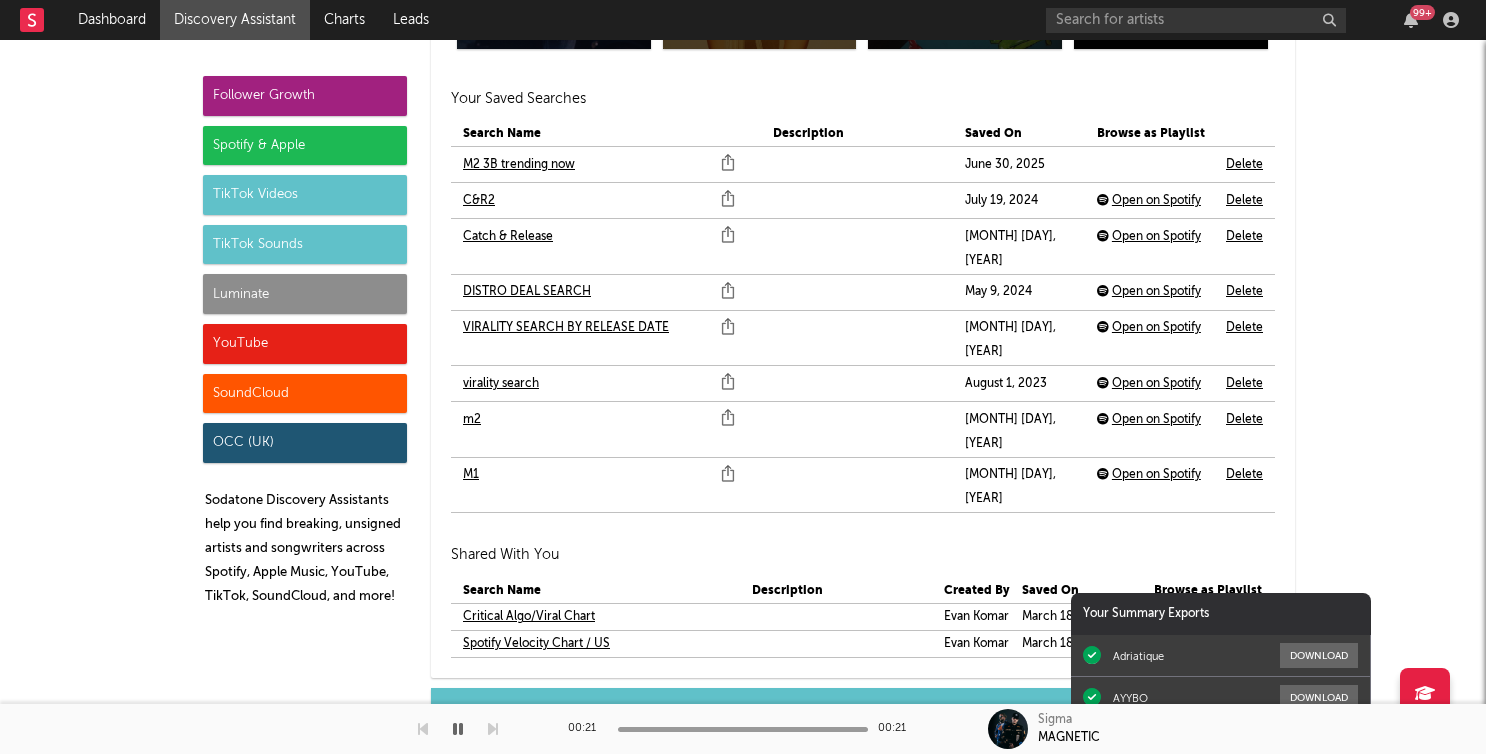 click on "m2" at bounding box center [472, 420] 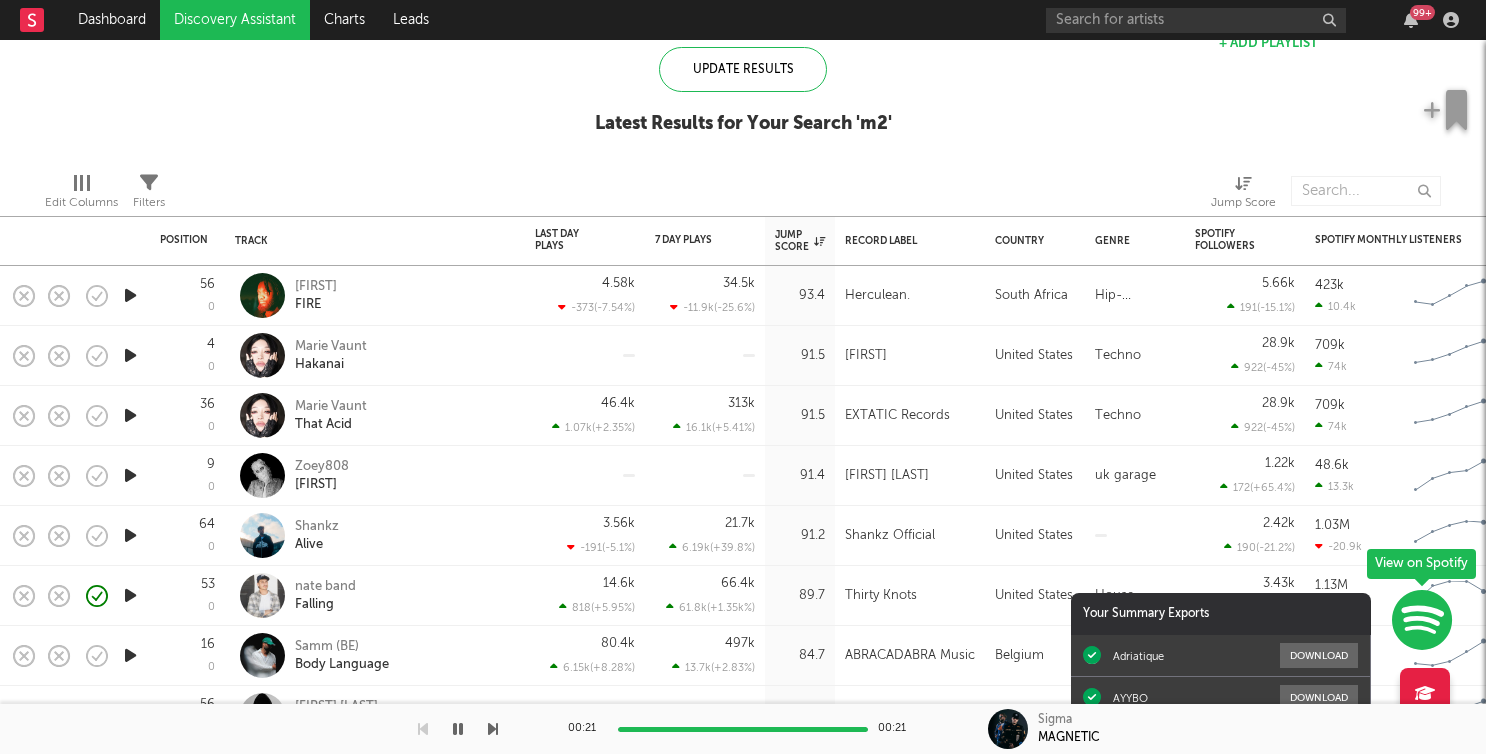 click at bounding box center (130, 295) 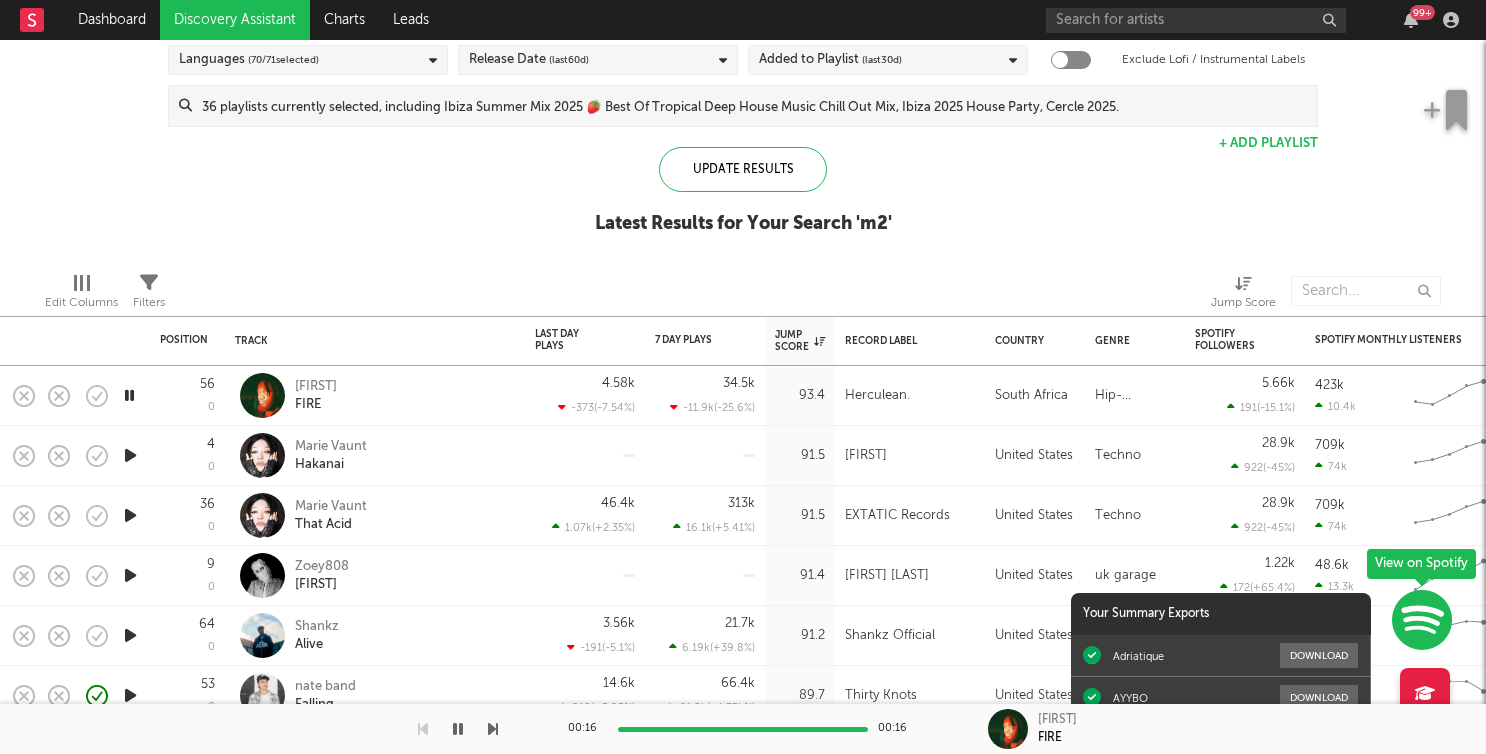 click at bounding box center (130, 455) 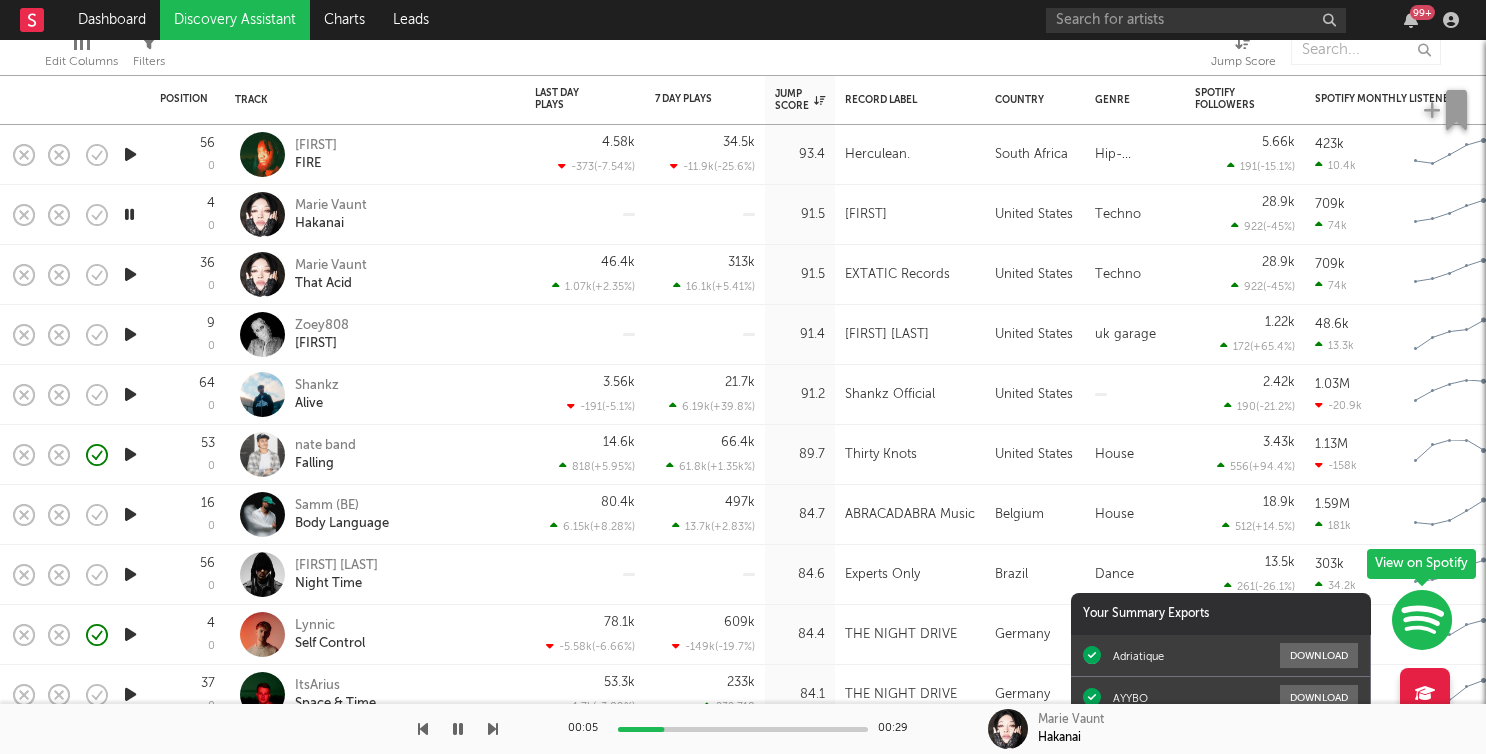 click on "00:05 00:29" at bounding box center (743, 729) 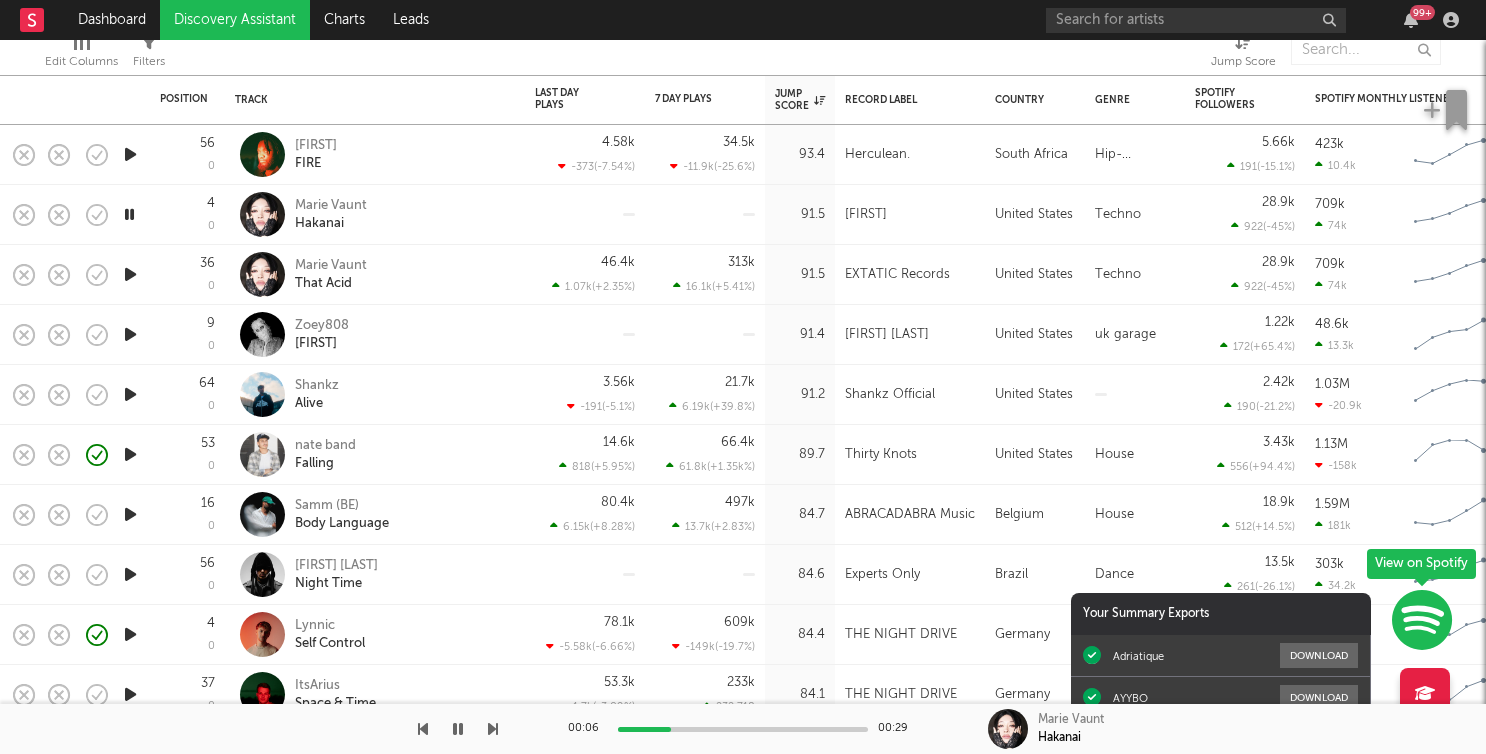 click on "[TIME] [TIME]" at bounding box center [743, 729] 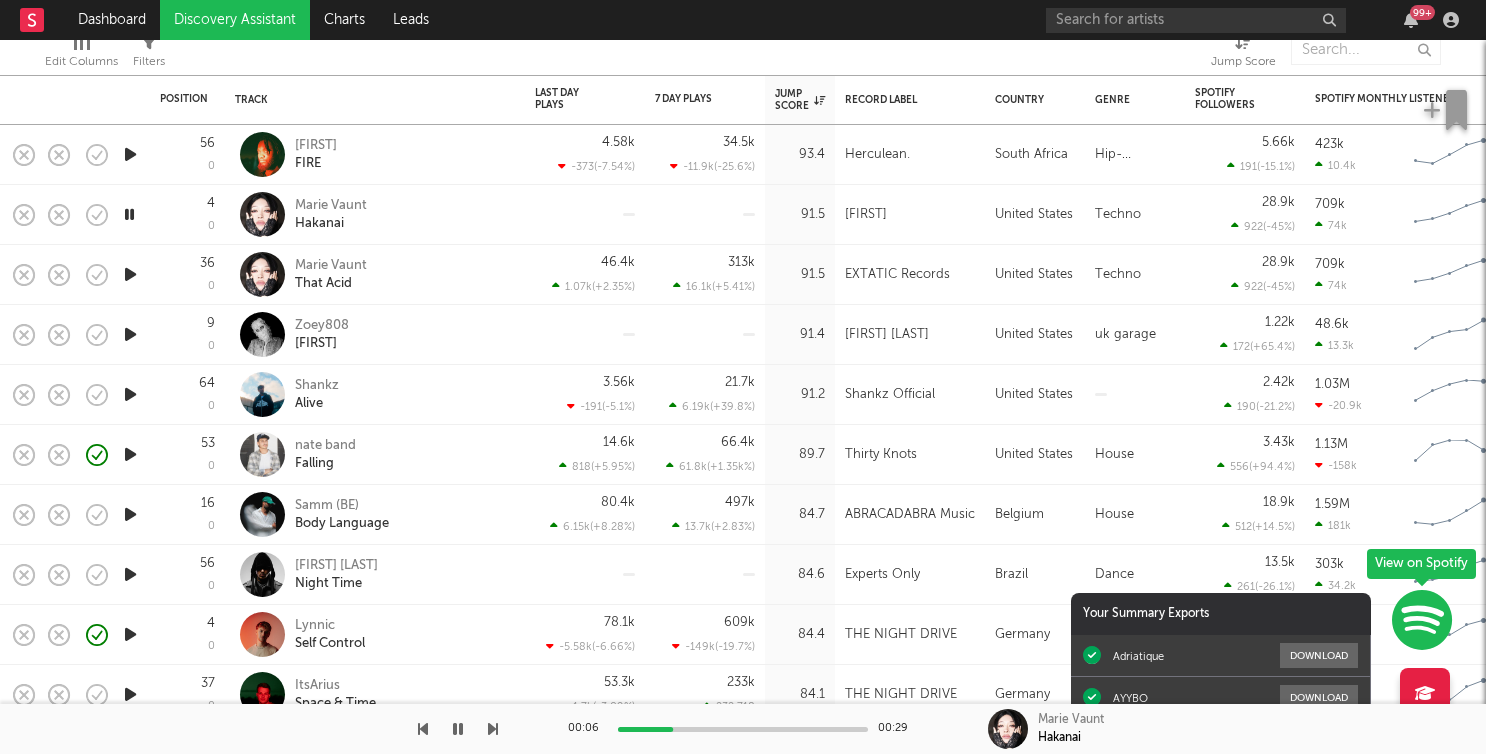 click at bounding box center (743, 729) 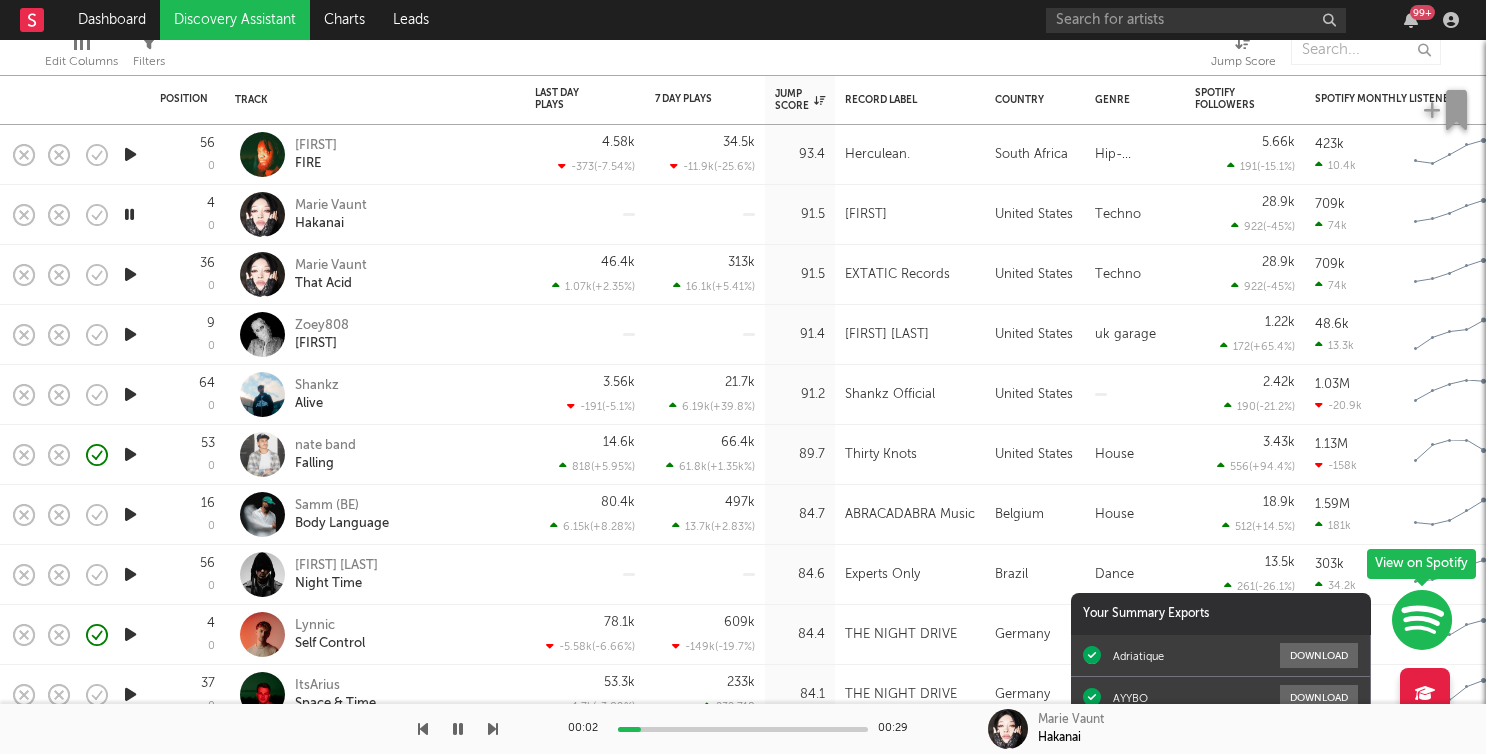 click on "00:02 00:29" at bounding box center [743, 729] 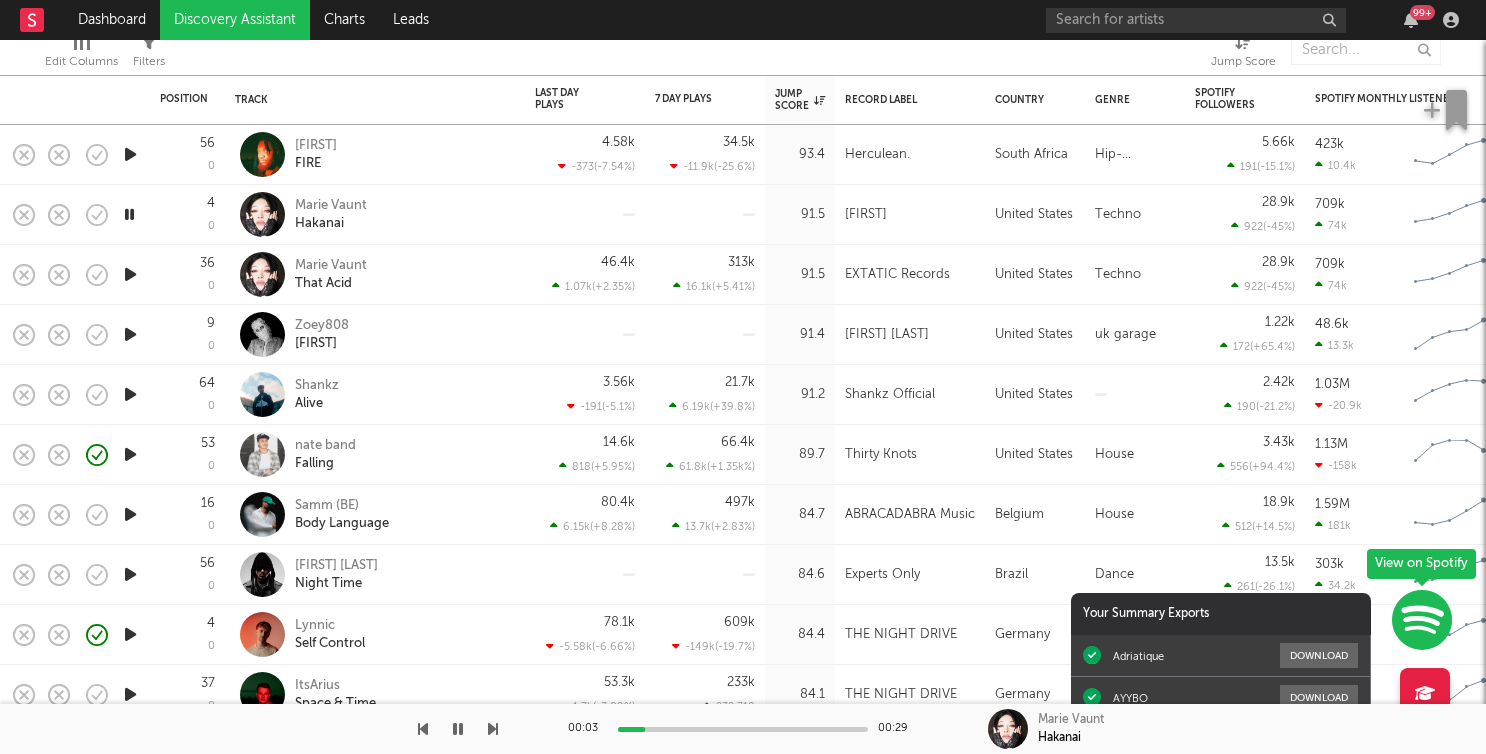 click on "00:03 00:29" at bounding box center [743, 729] 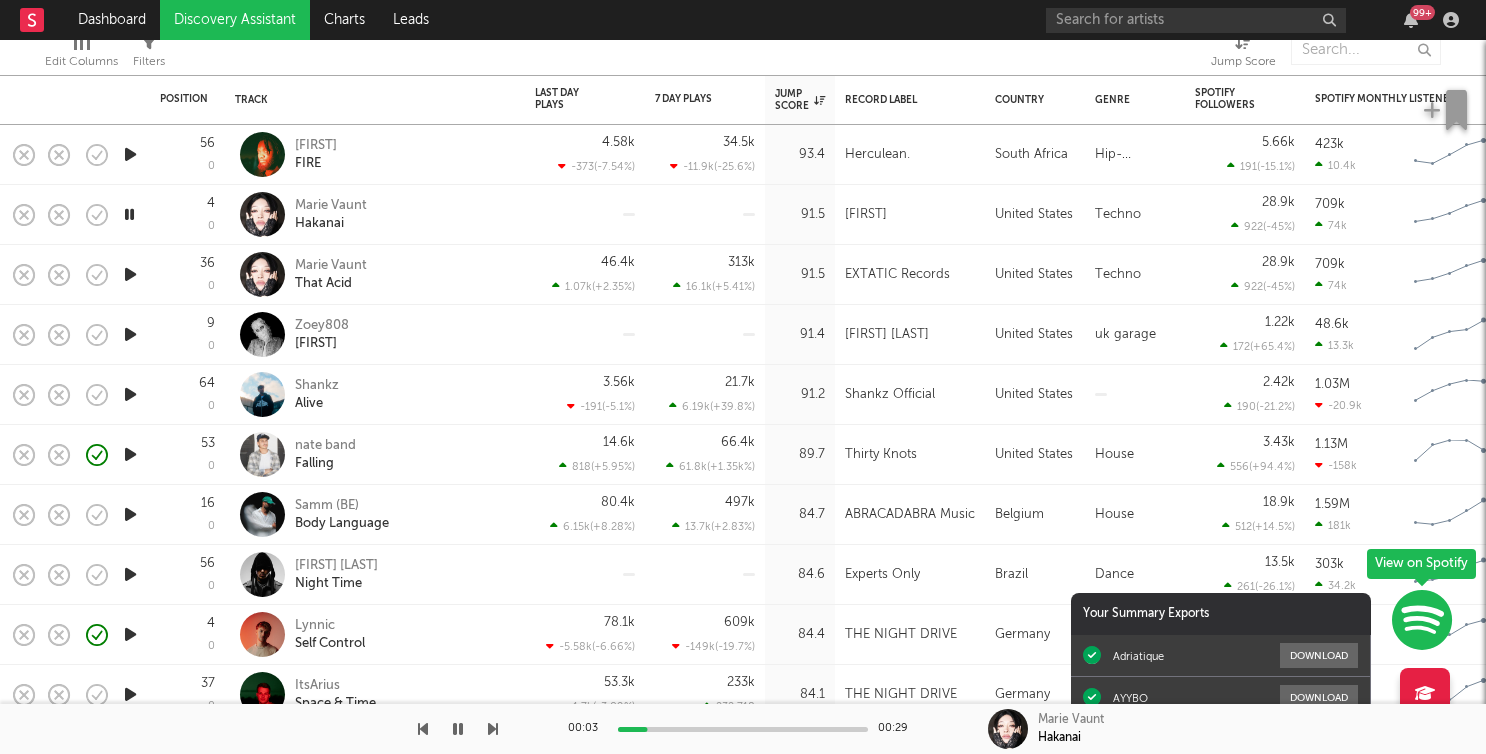 click at bounding box center [743, 729] 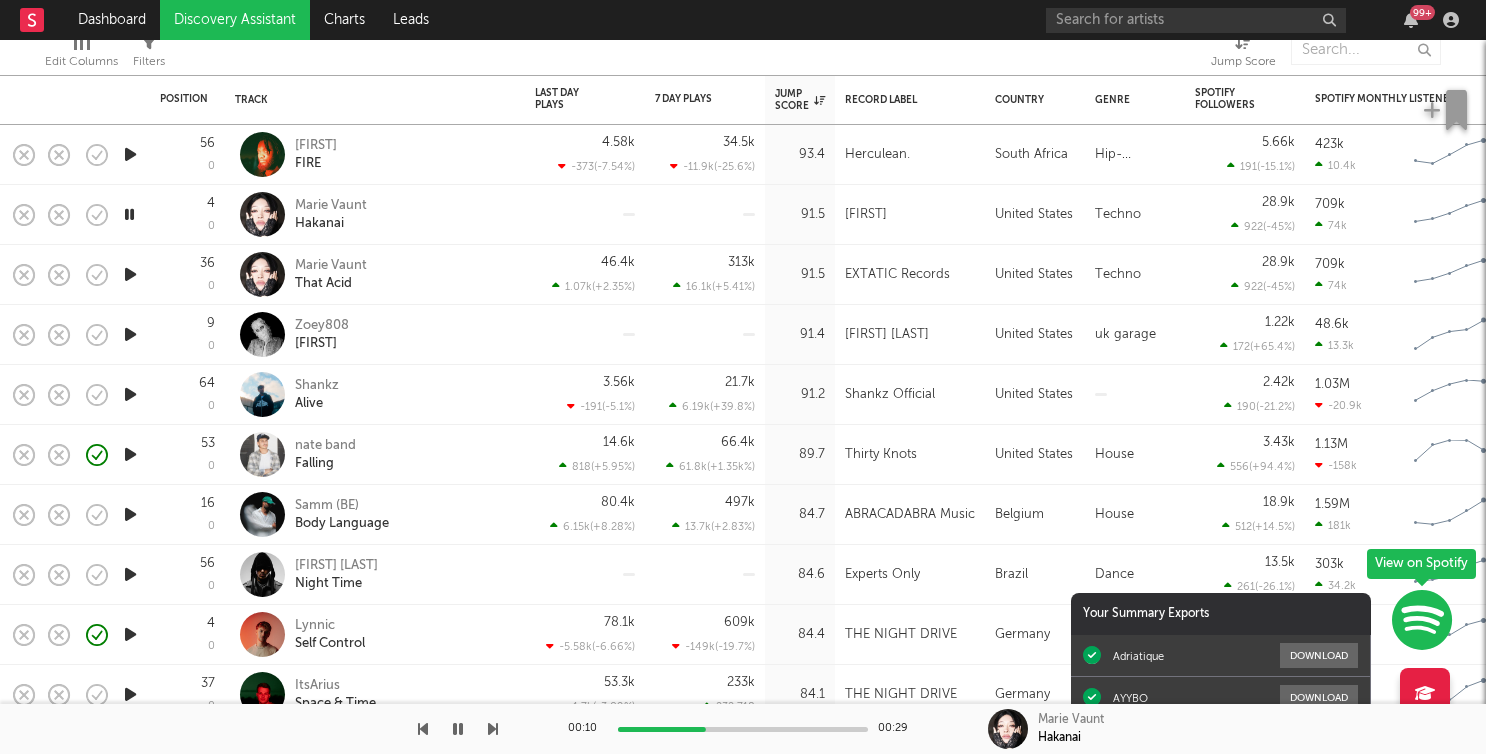click at bounding box center (743, 729) 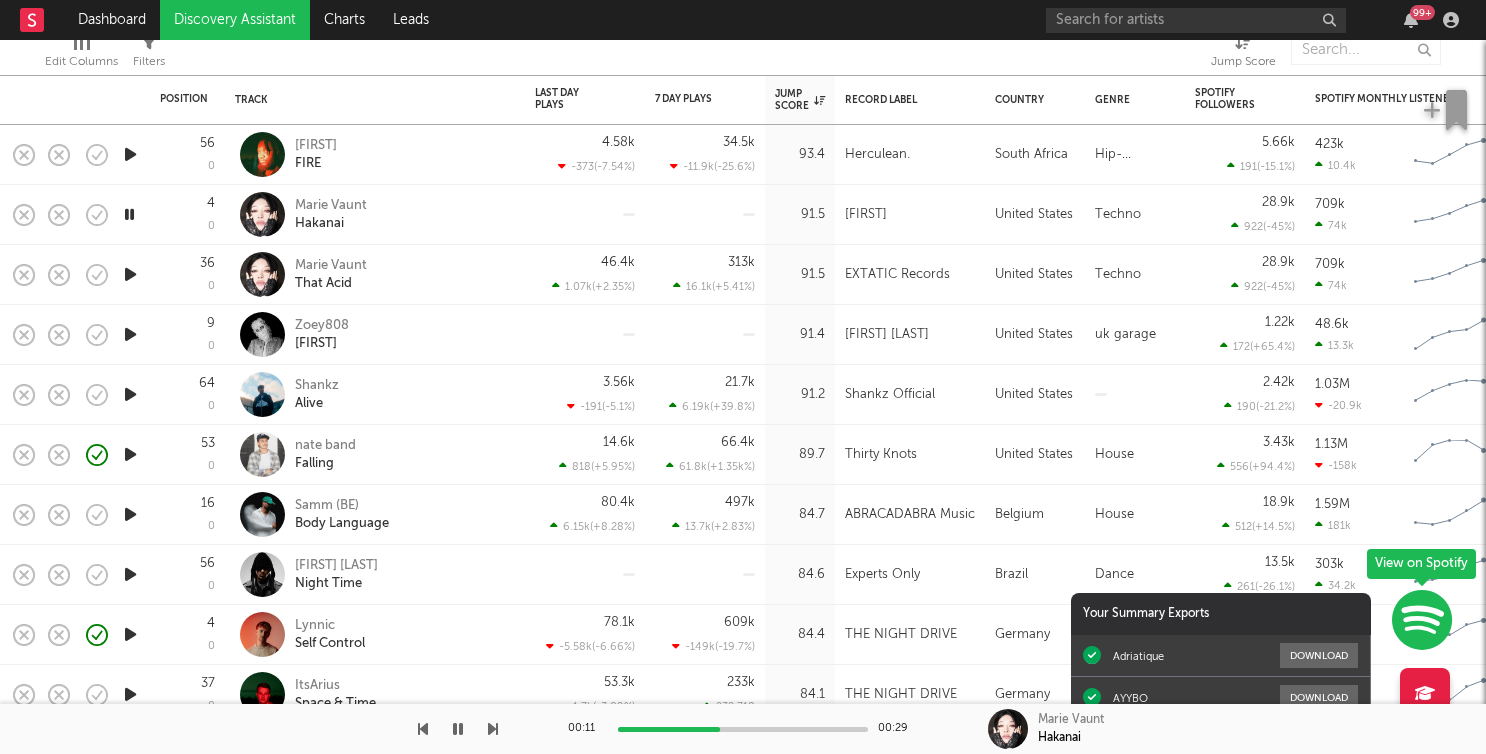 click at bounding box center (743, 729) 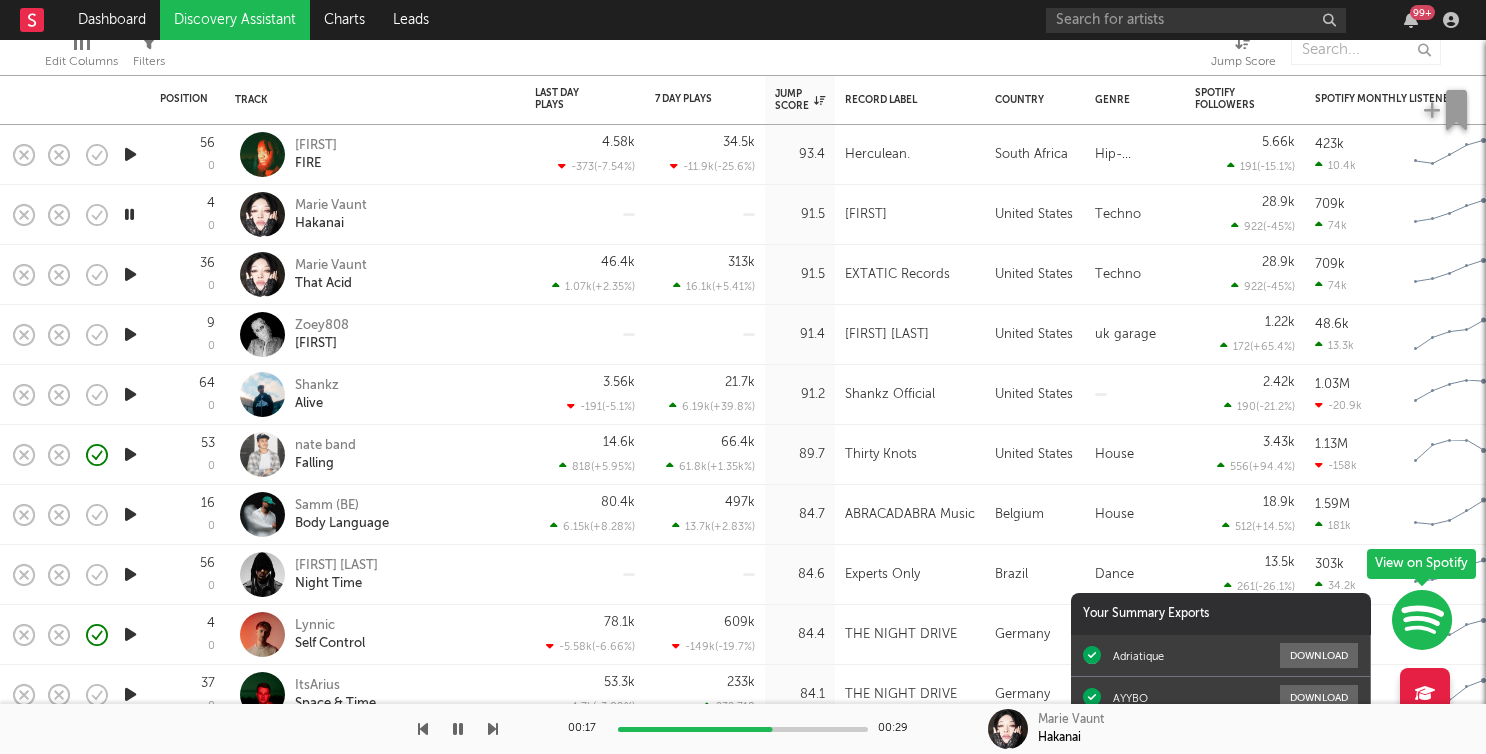 click at bounding box center [743, 729] 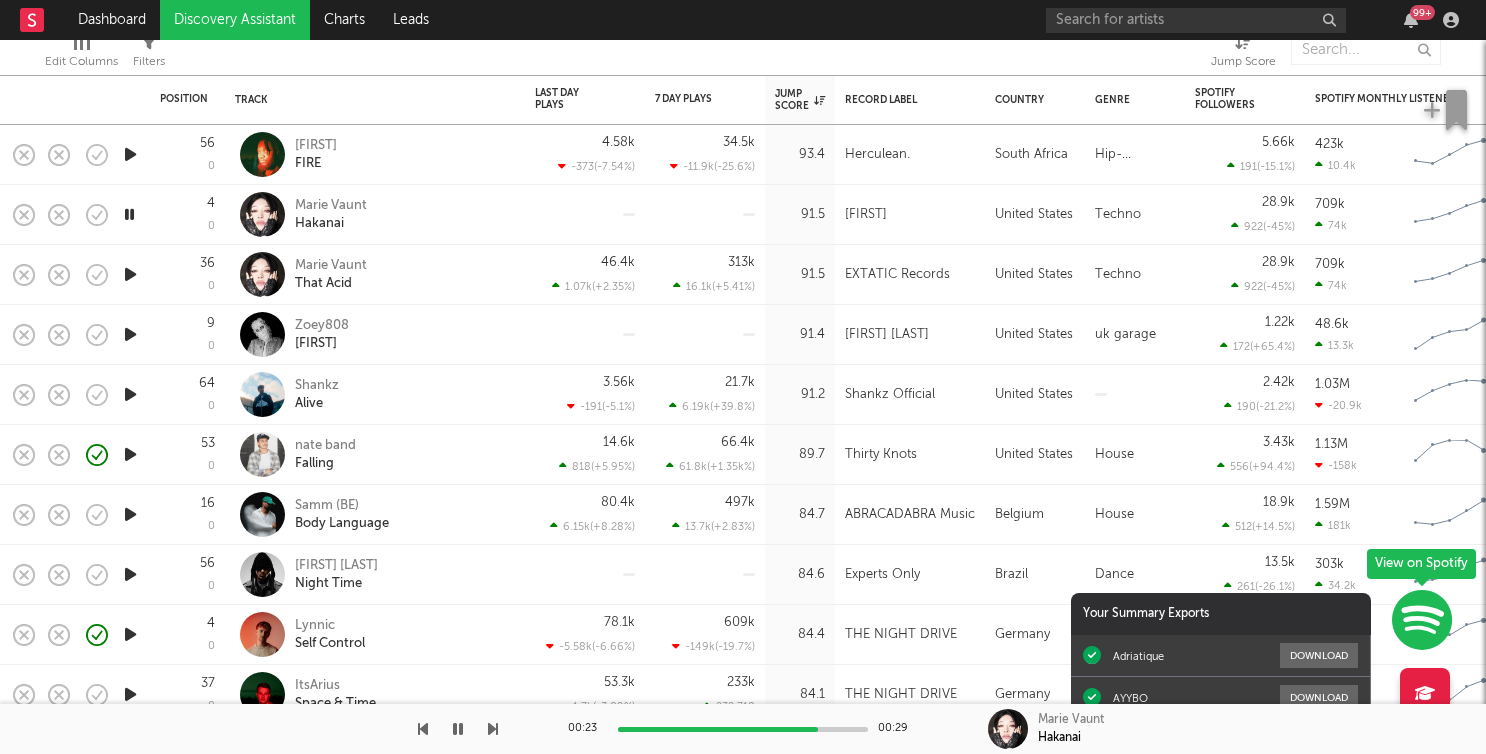 click at bounding box center [130, 274] 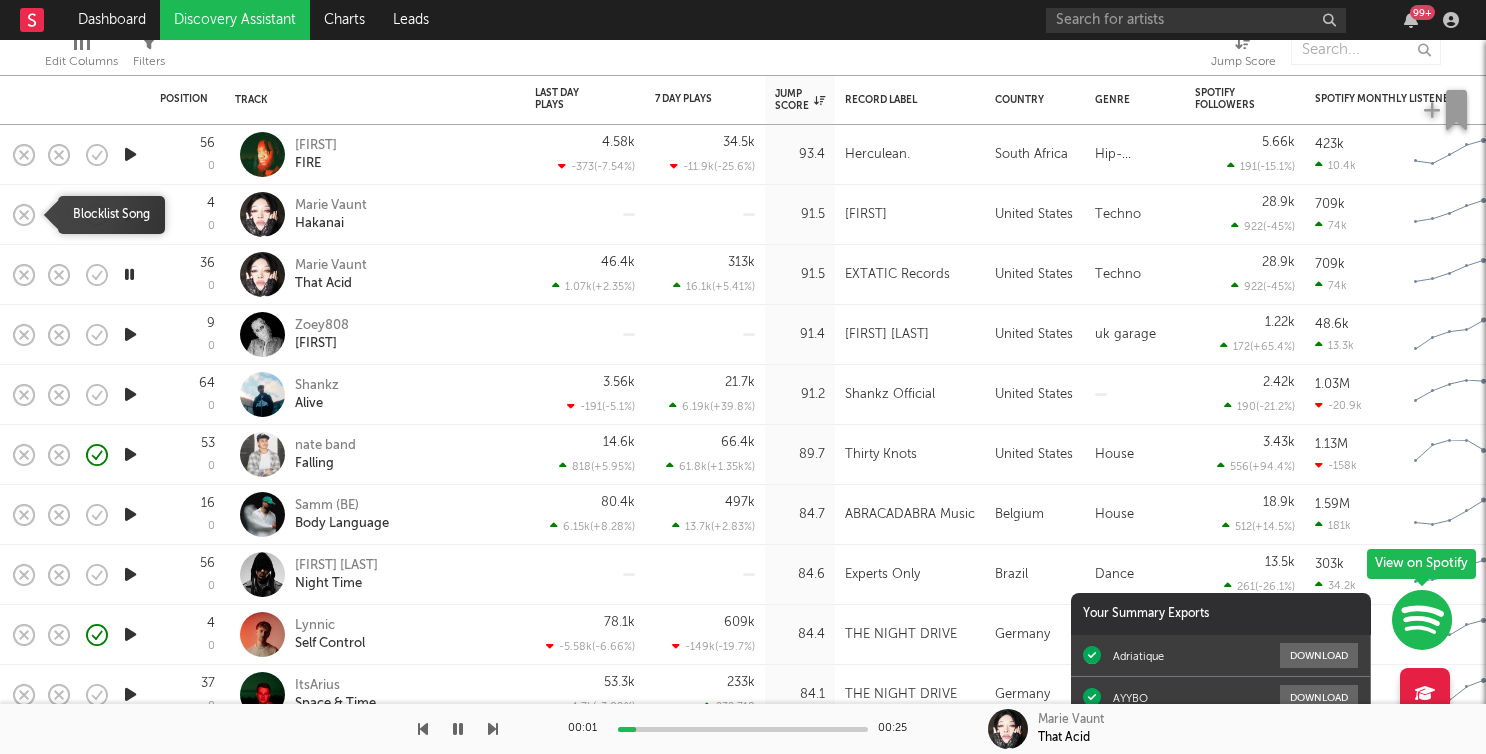 click 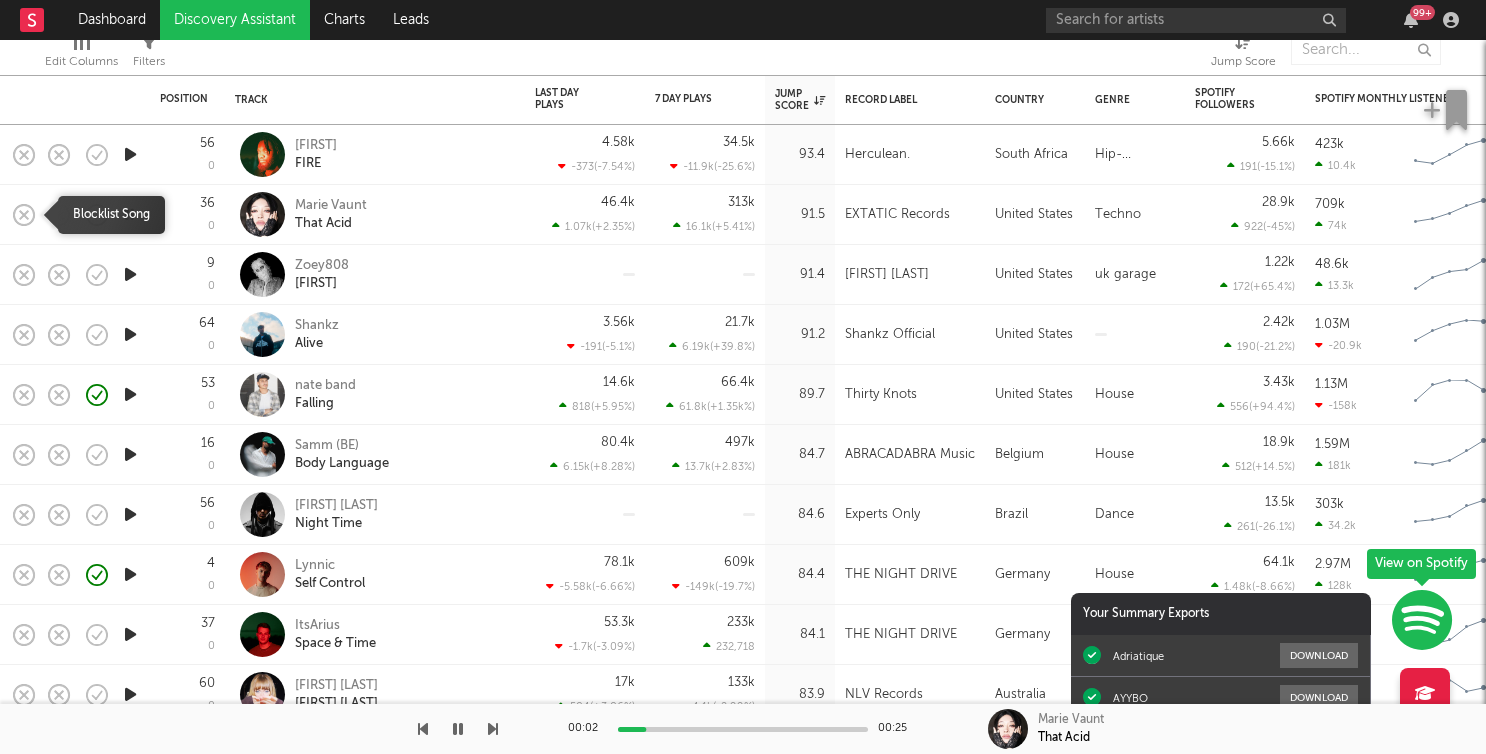 click 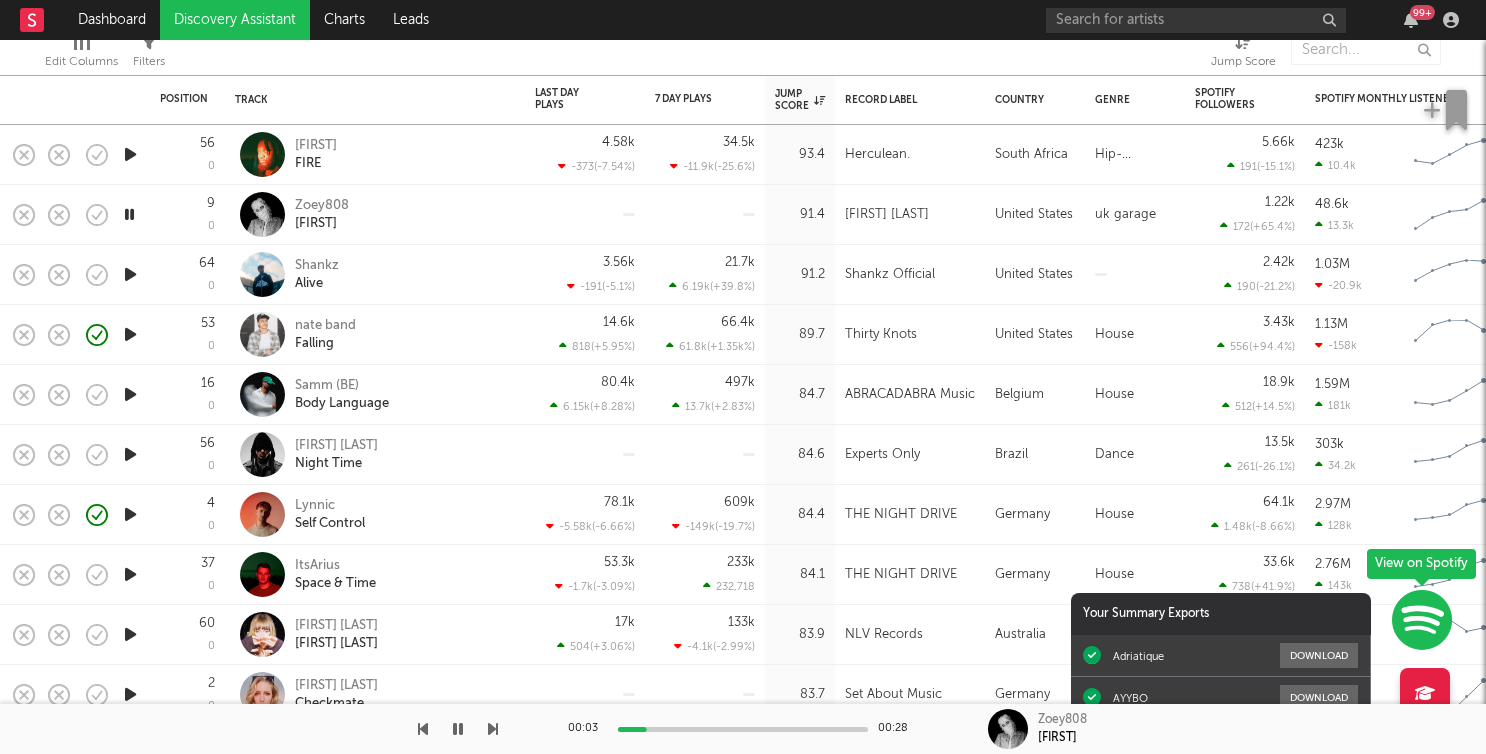 click at bounding box center [743, 729] 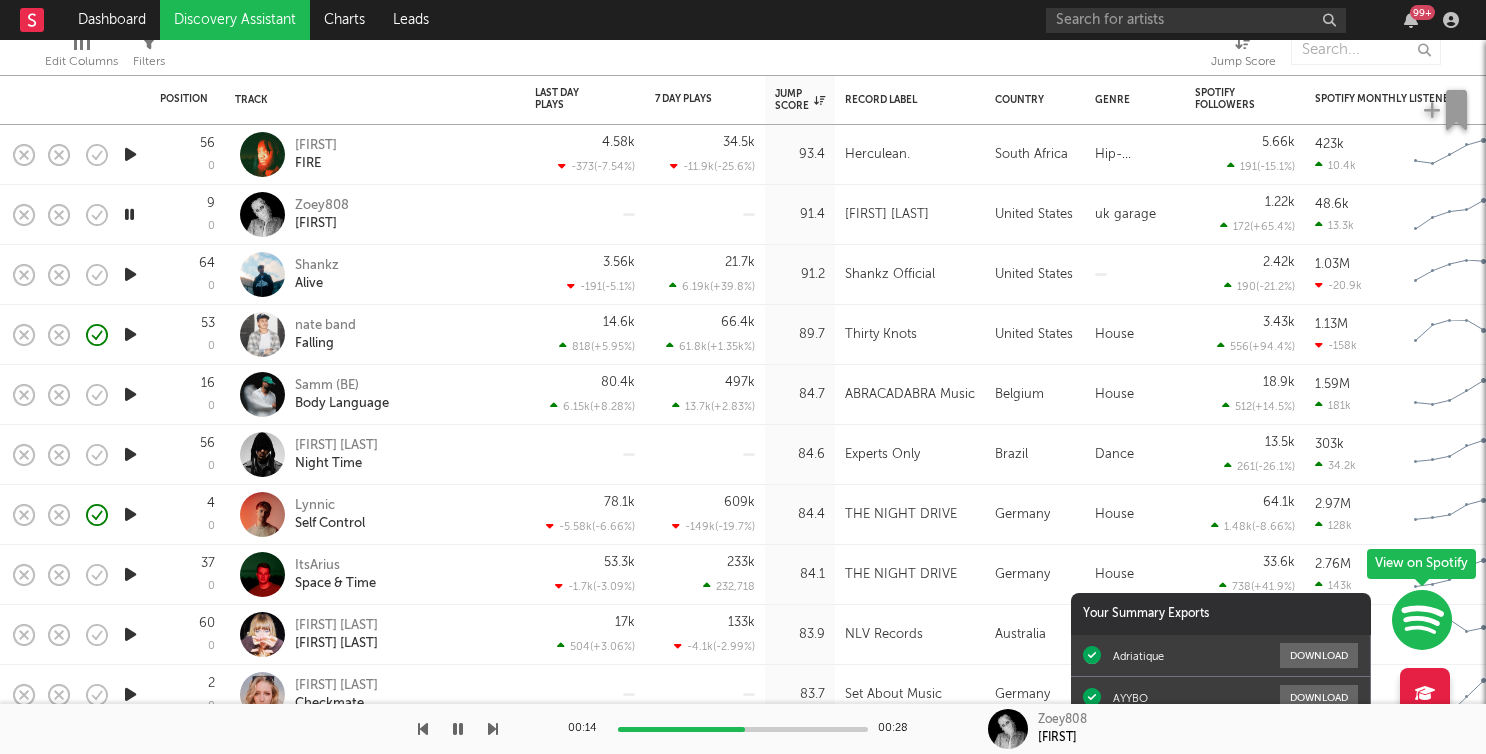 click at bounding box center (743, 729) 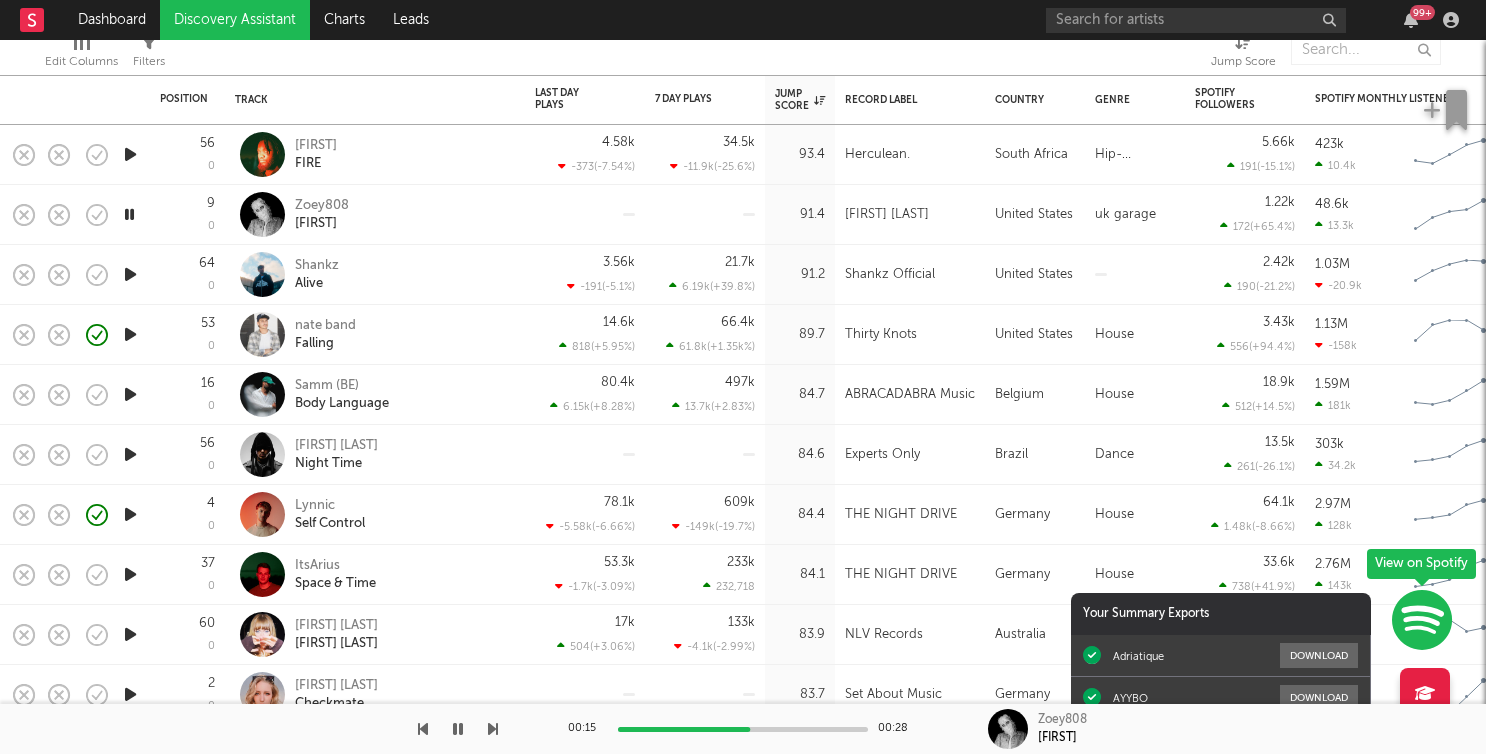 click at bounding box center [743, 729] 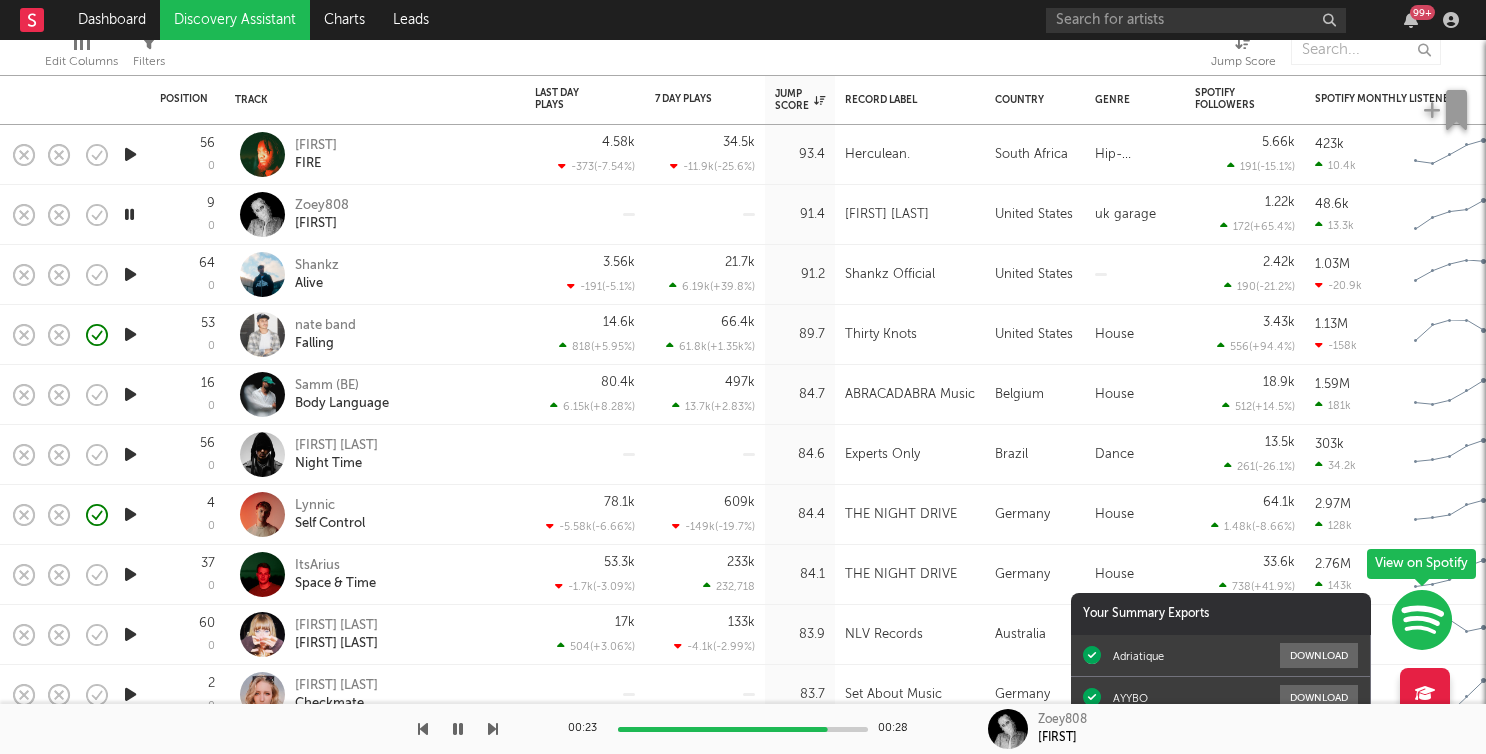 drag, startPoint x: 25, startPoint y: 213, endPoint x: 448, endPoint y: 211, distance: 423.00473 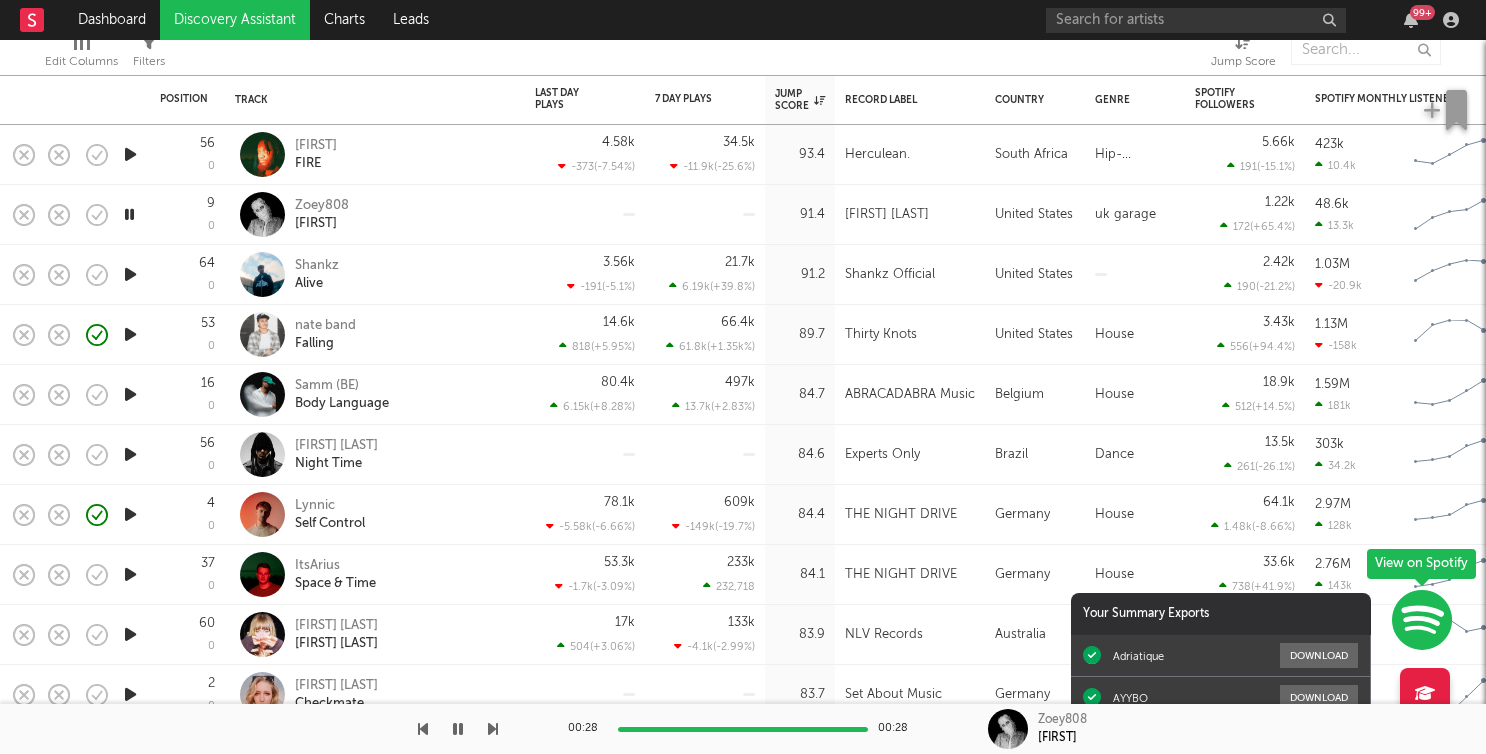 click at bounding box center (129, 214) 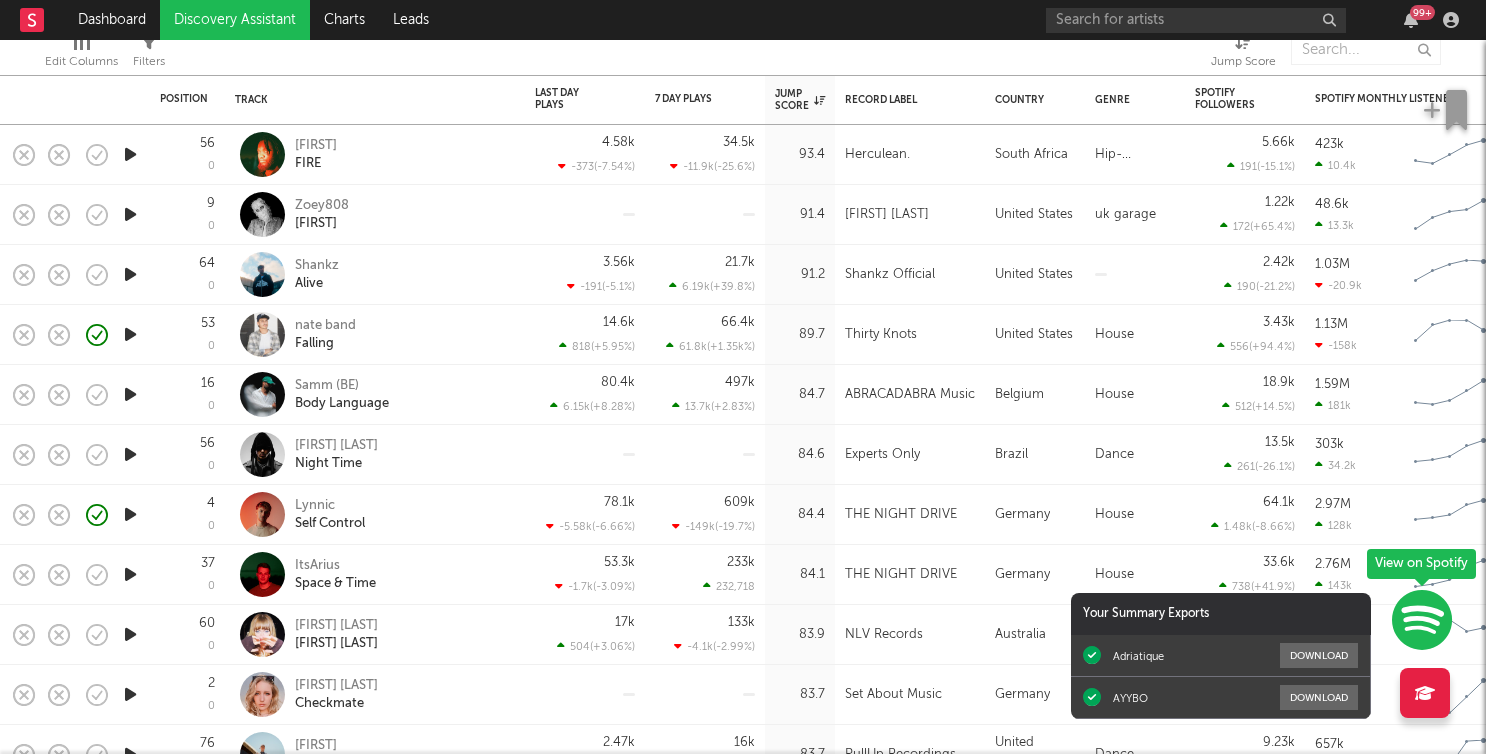 click at bounding box center (130, 214) 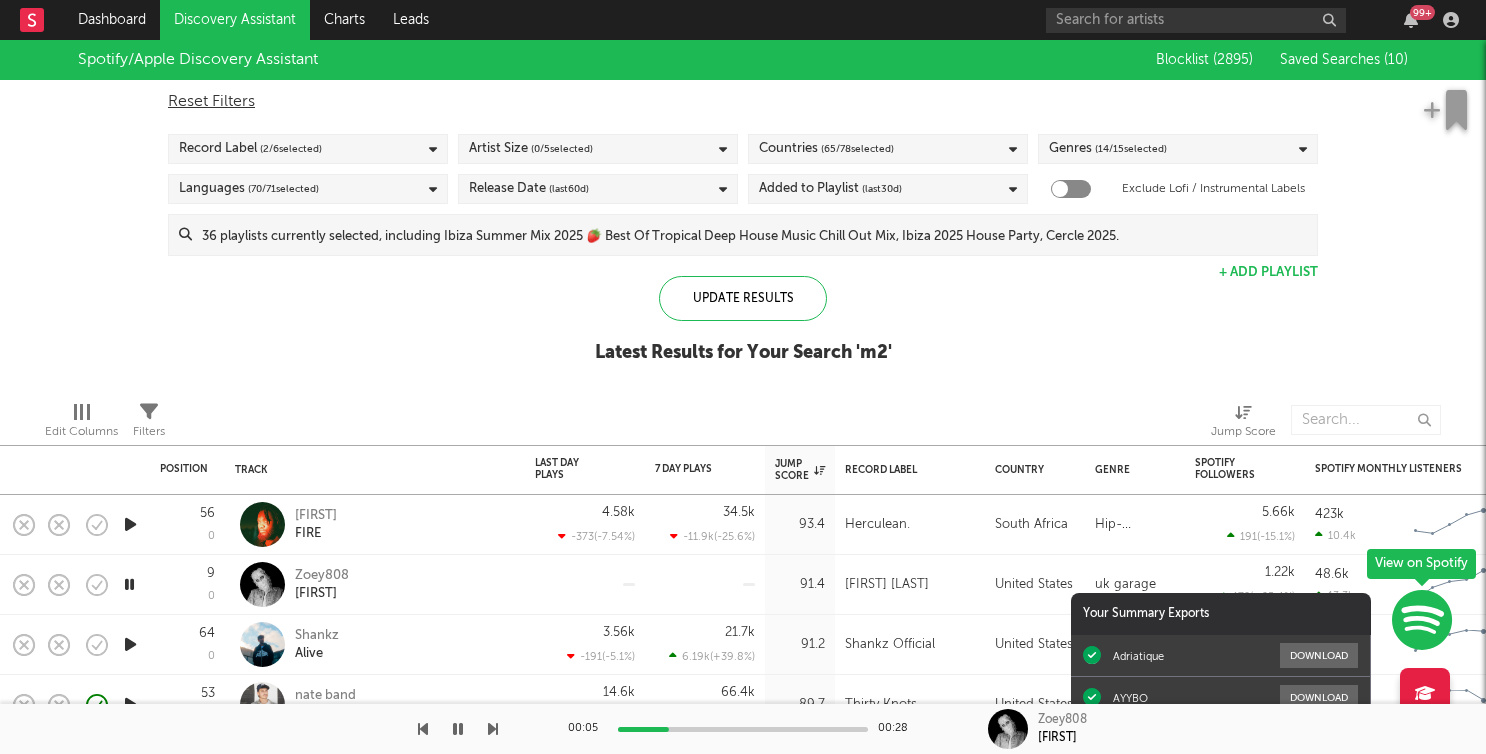 click on "Spotify/Apple Discovery Assistant Blocklist   ( 2895 ) Saved Searches   ( 10 ) Reset Filters Record Label ( 2 / 6  selected) Artist Size ( 0 / 5  selected) Countries ( 65 / 78  selected) Genres ( 14 / 15  selected) Languages ( 70 / 71  selected) Release Date (last  60 d) Added to Playlist (last  30 d) Exclude Lofi / Instrumental Labels Update Results + Add Playlist Update Results Latest Results for Your Search ' m2 '" at bounding box center [743, 212] 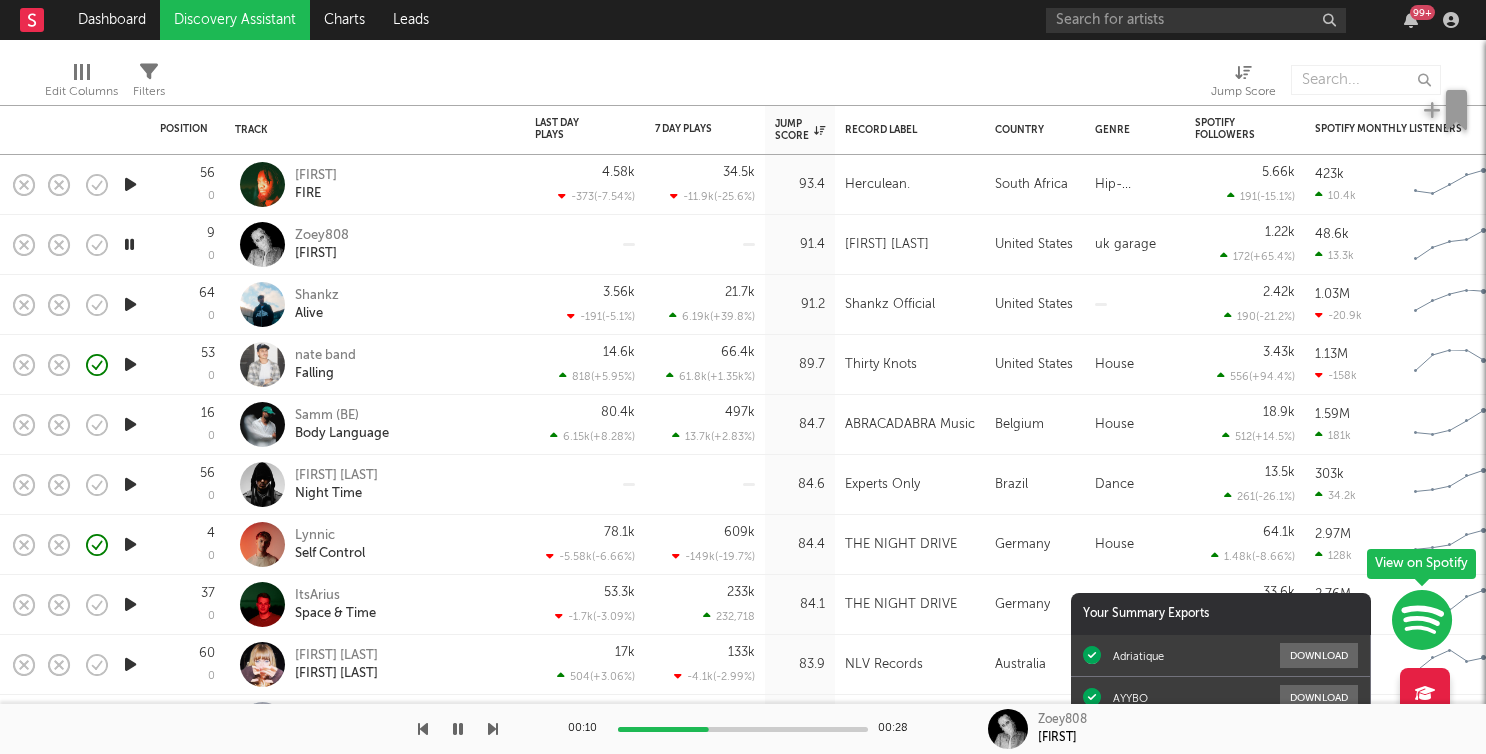 click at bounding box center [130, 304] 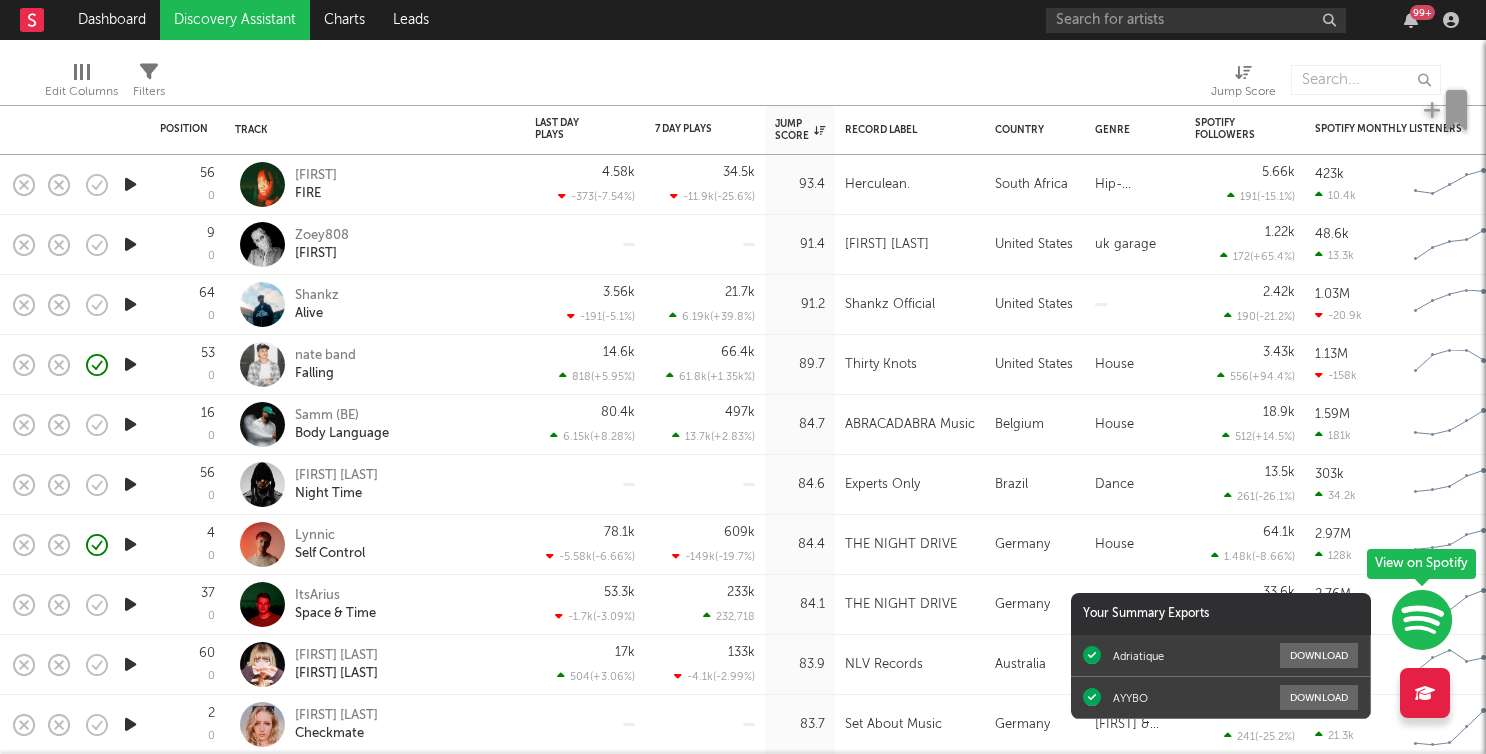 click at bounding box center (949, 80) 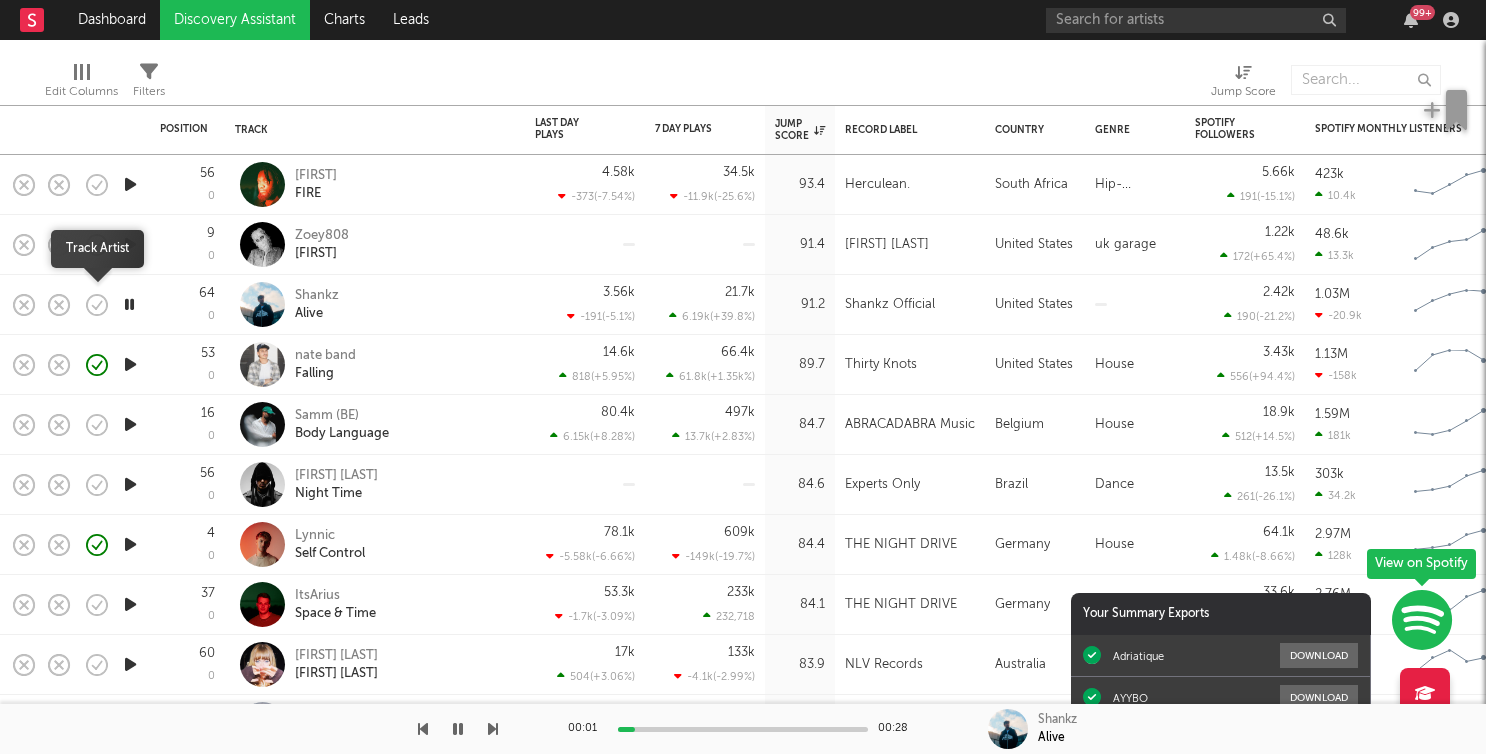 click 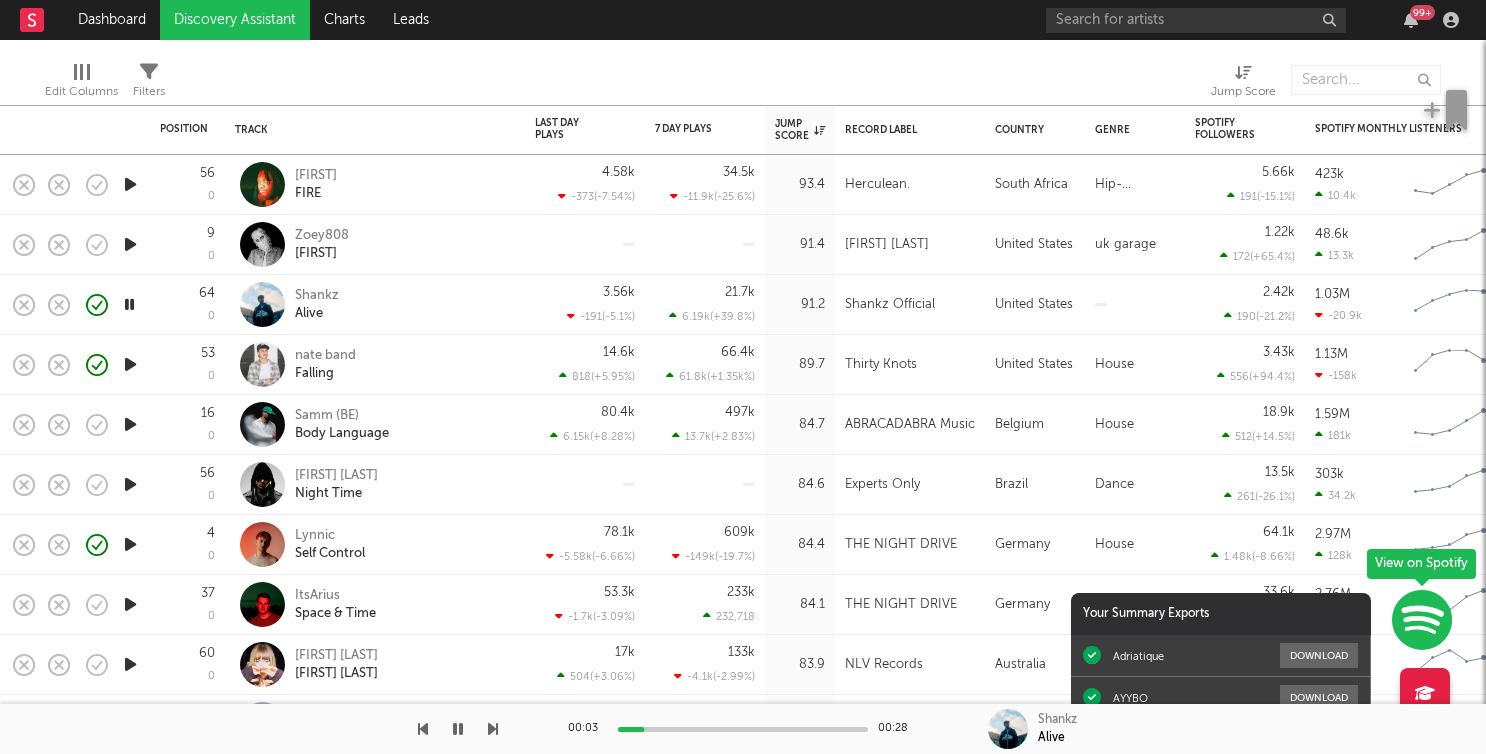 click at bounding box center [130, 424] 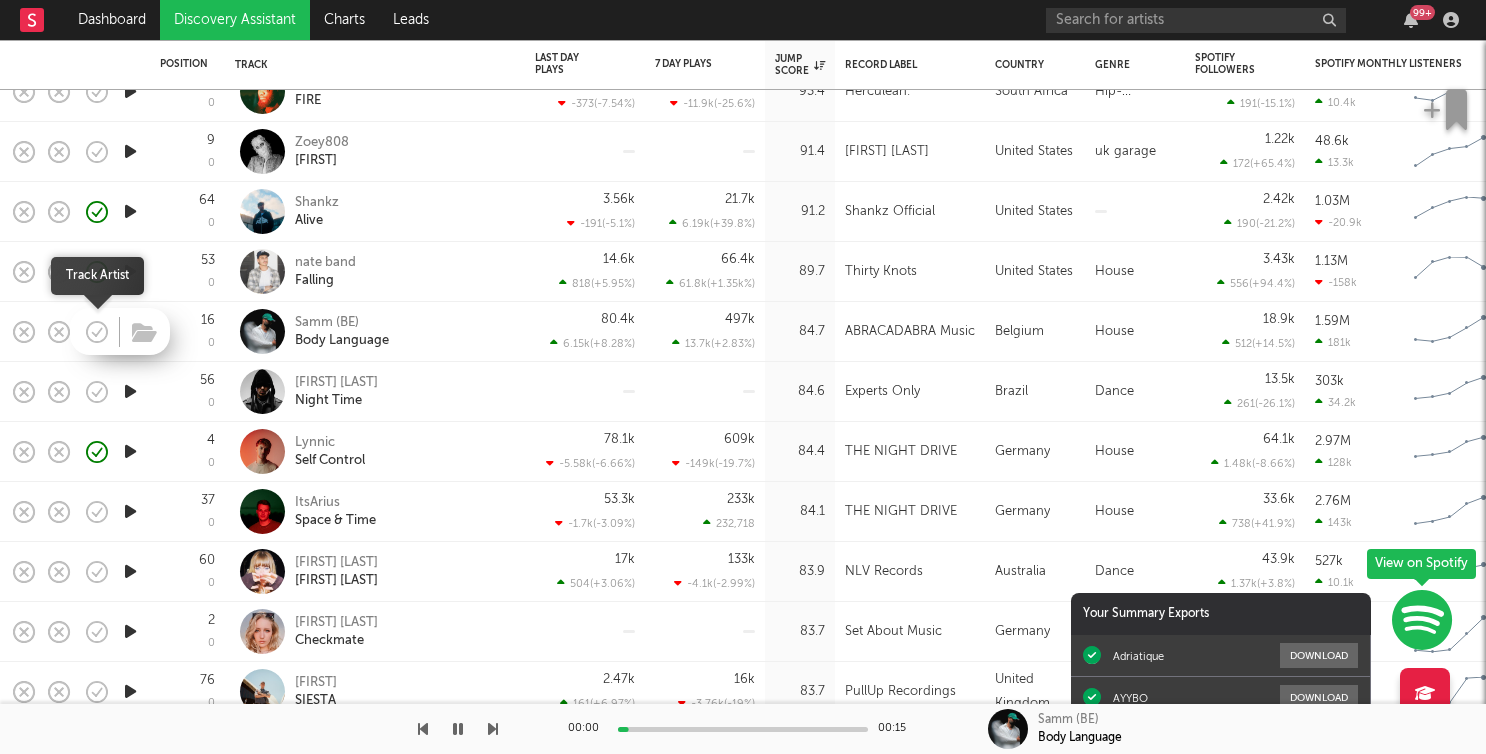 click 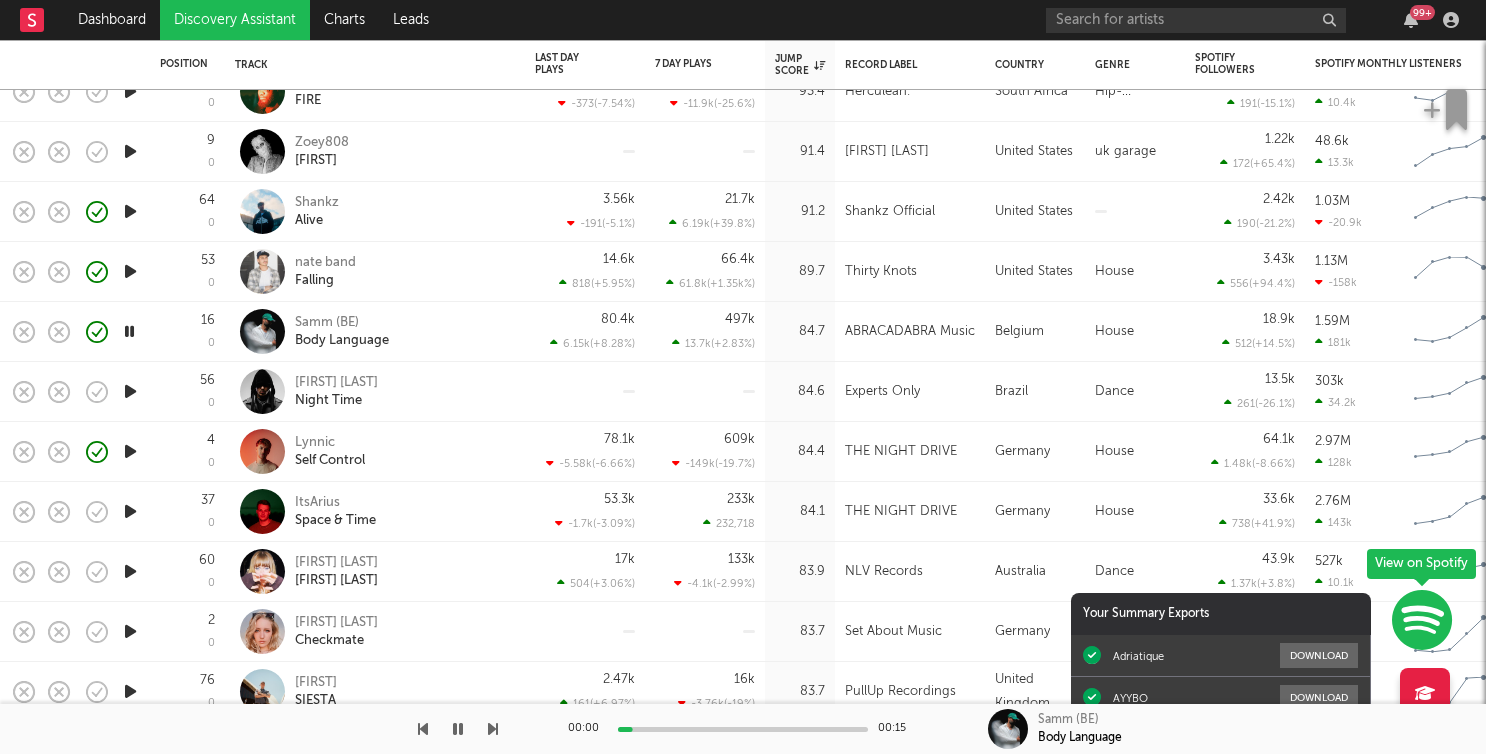 click at bounding box center (130, 391) 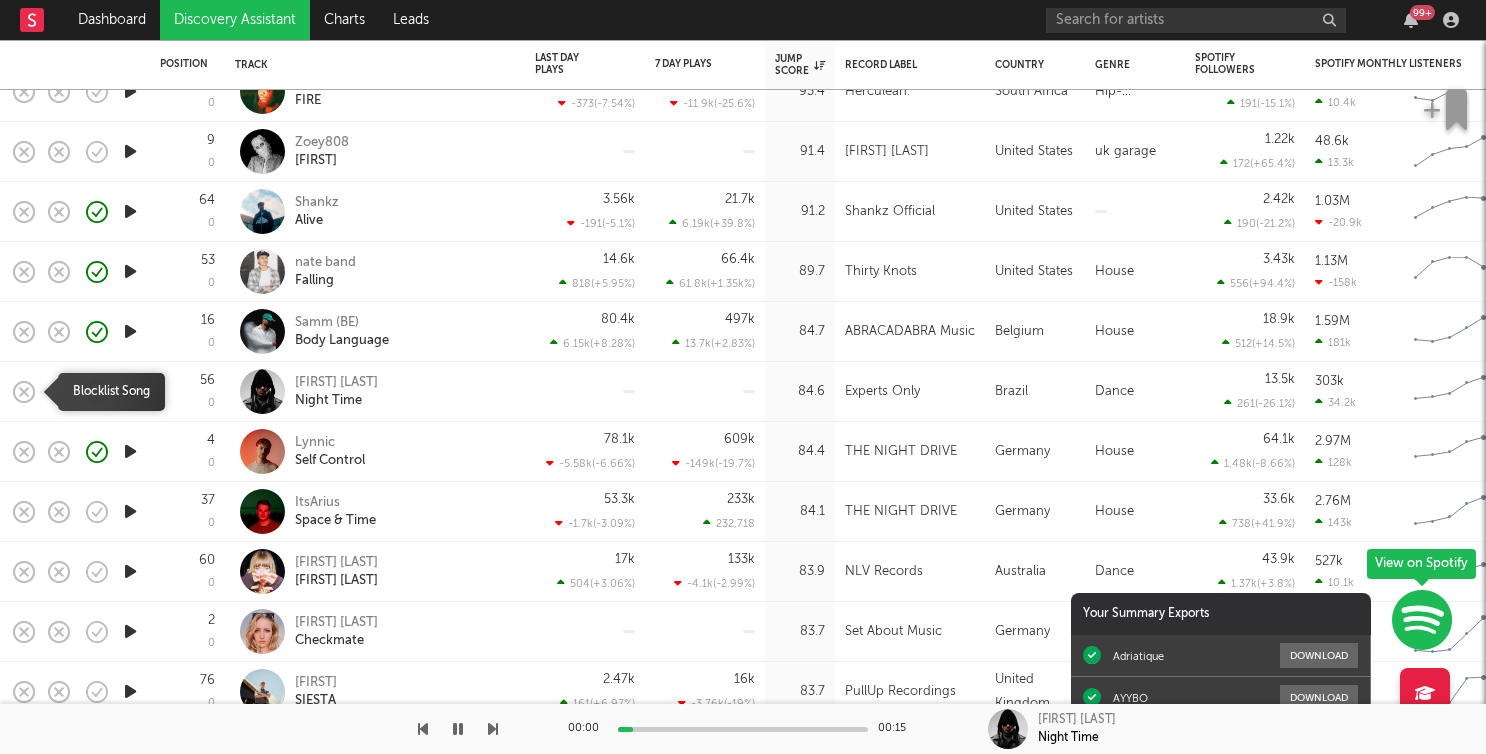 click 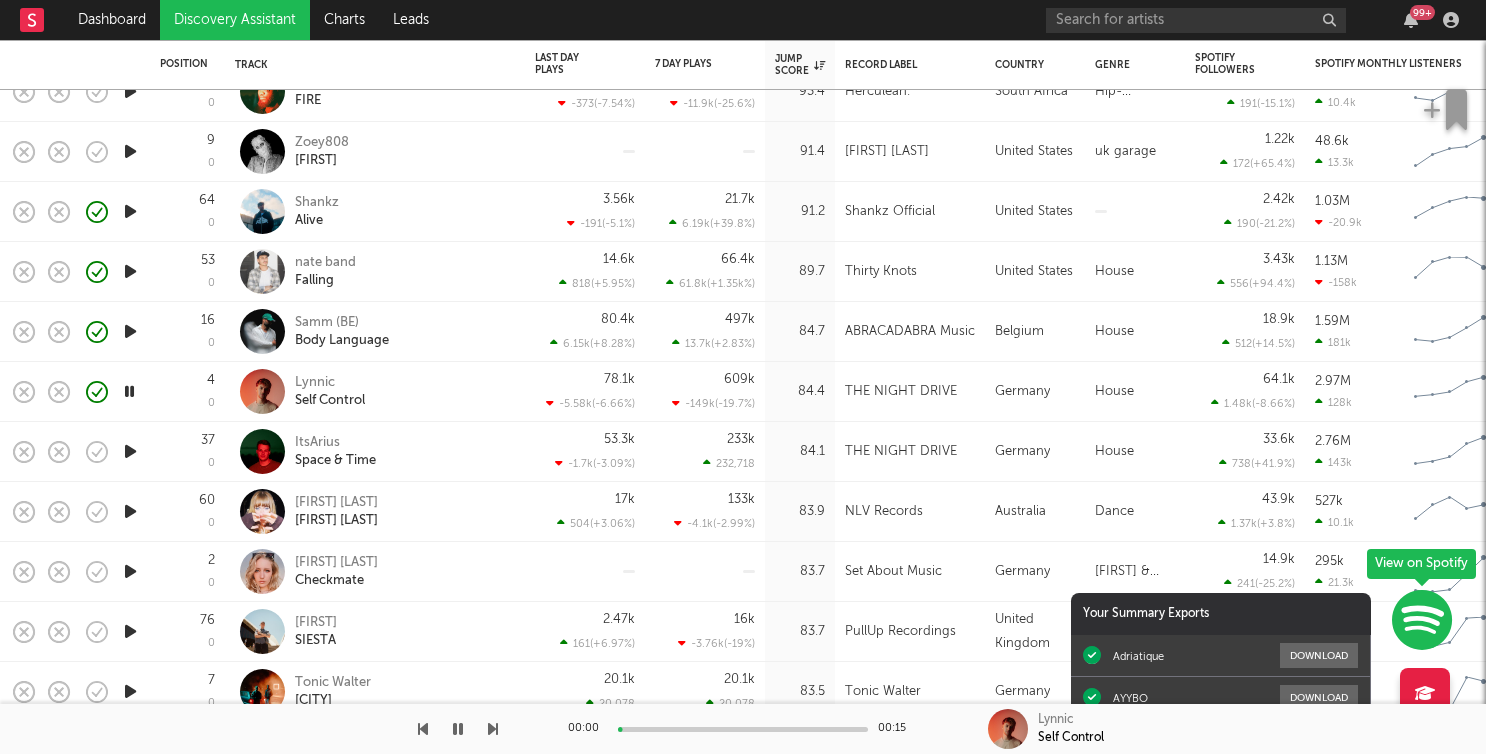 click at bounding box center (130, 451) 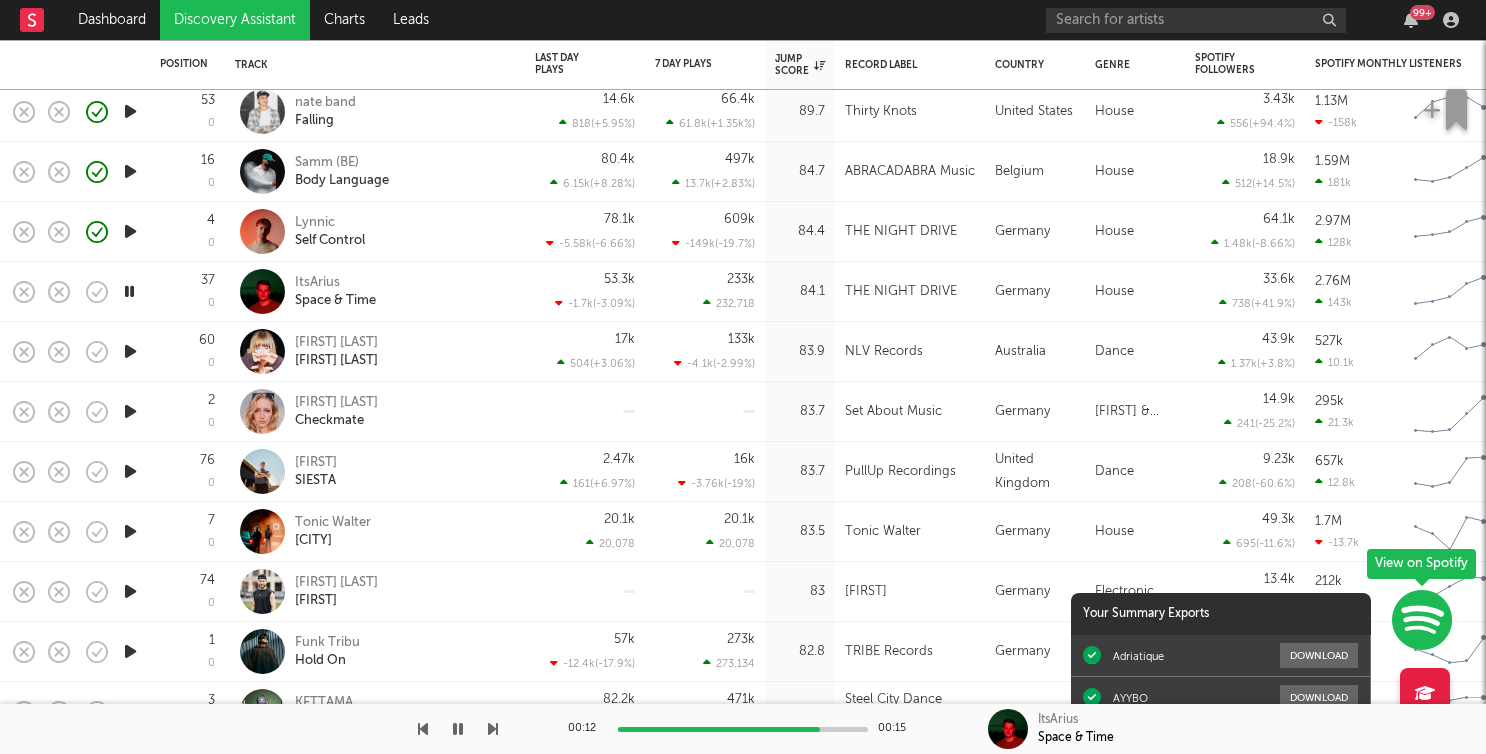 drag, startPoint x: 130, startPoint y: 408, endPoint x: 350, endPoint y: 376, distance: 222.3151 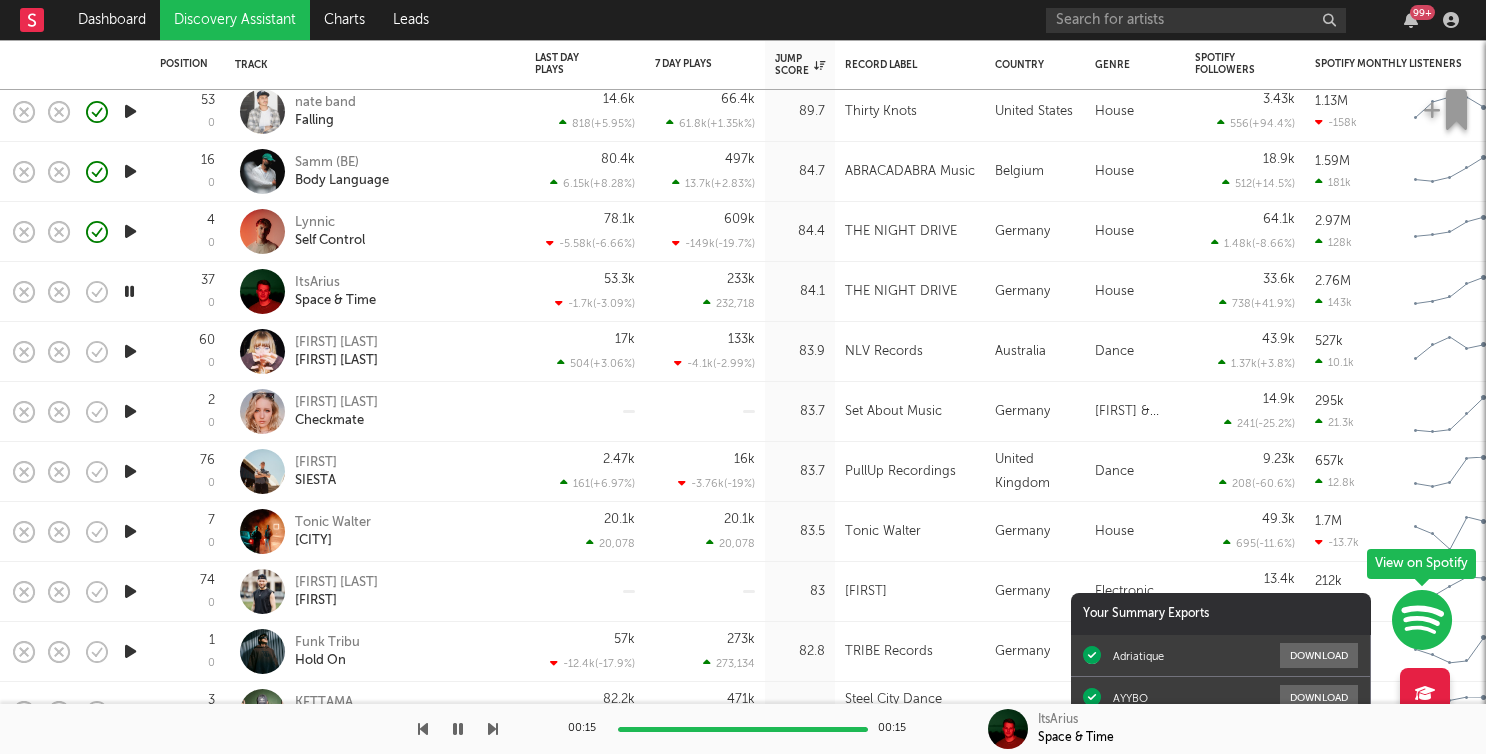 click at bounding box center [130, 412] 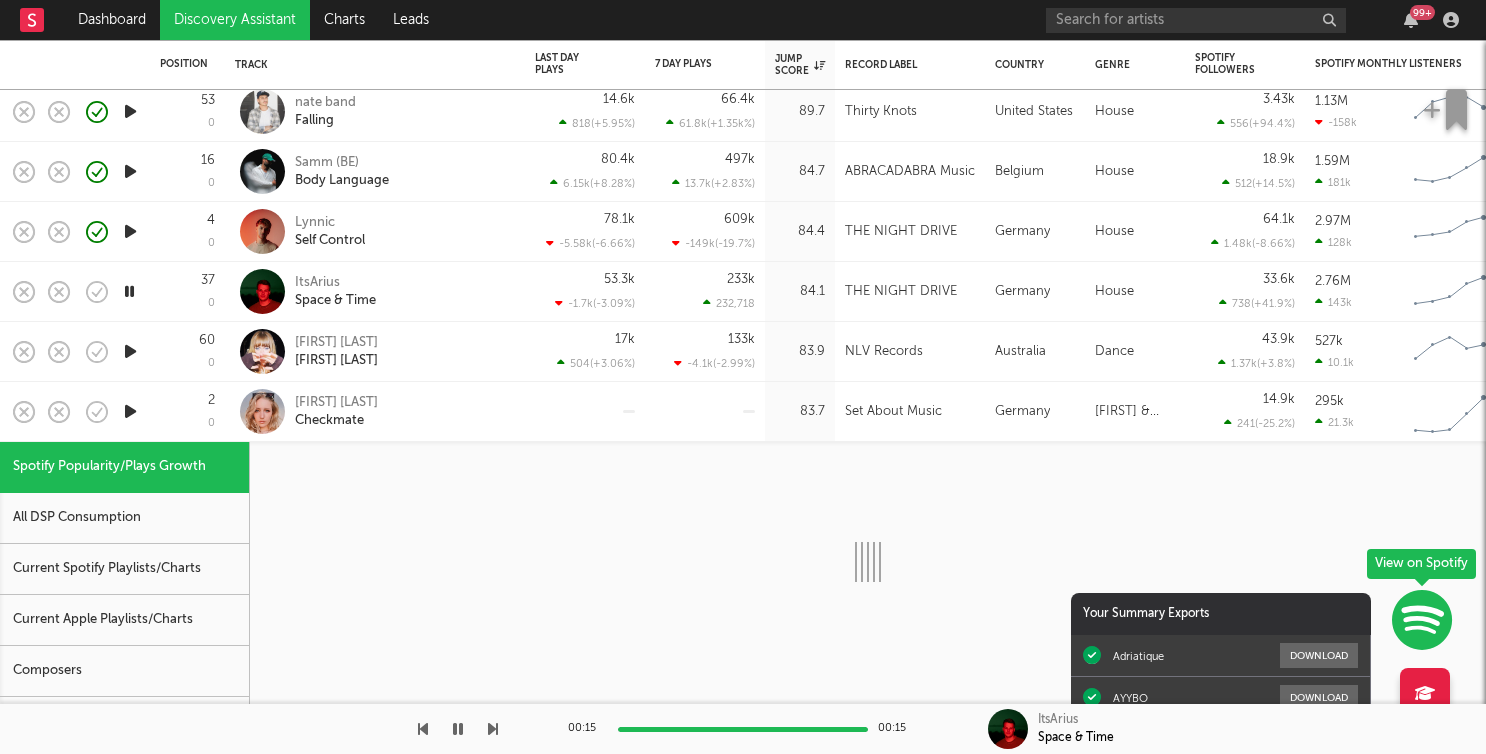 click at bounding box center [130, 411] 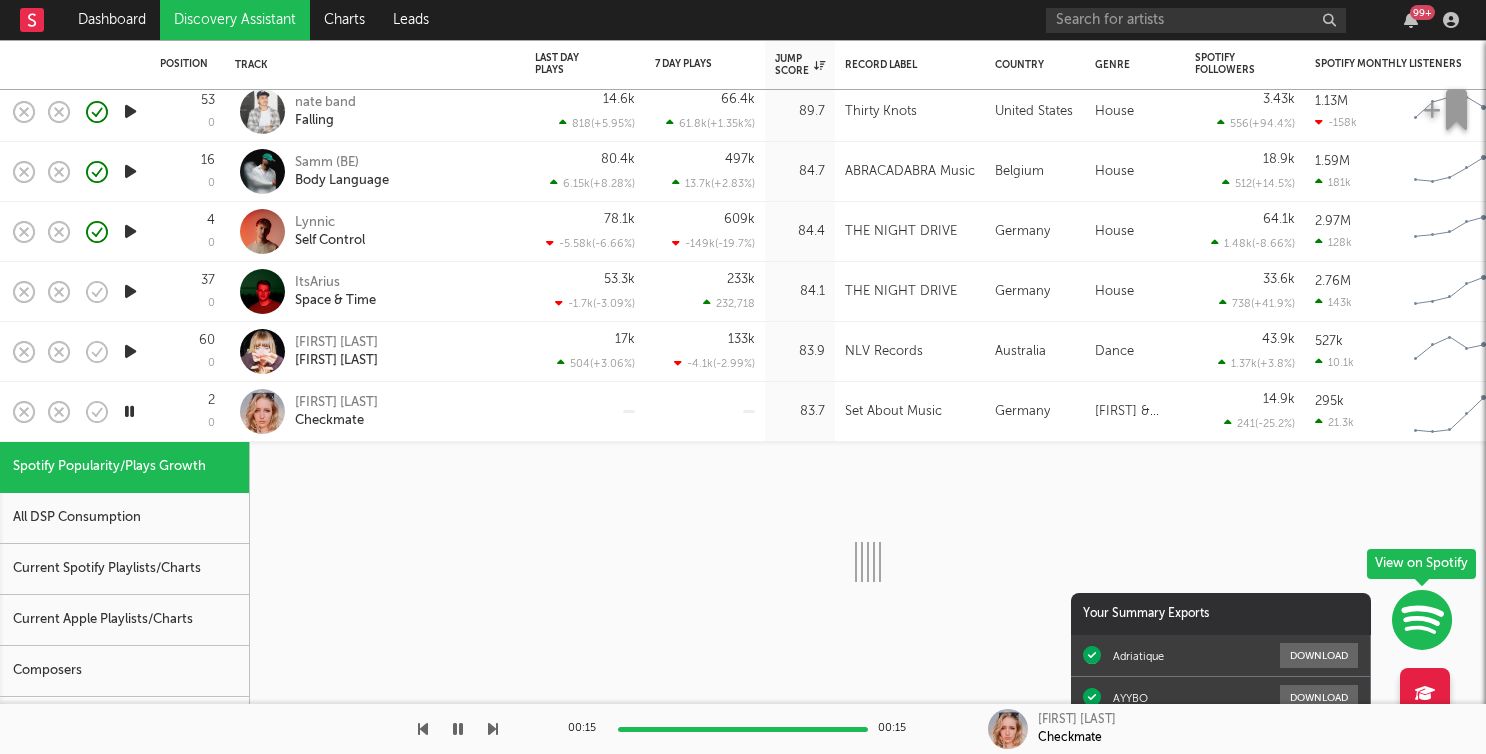 click at bounding box center [129, 411] 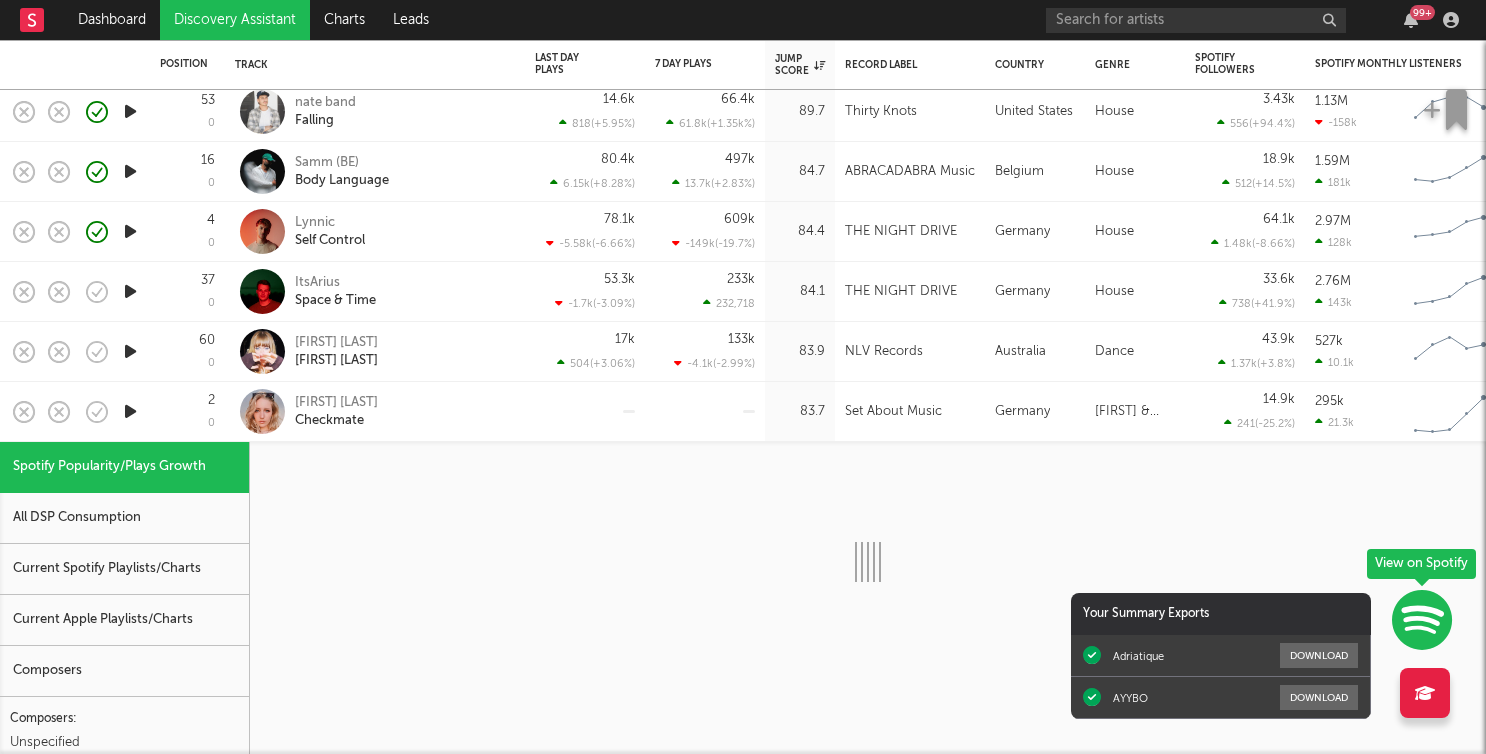 click at bounding box center [130, 411] 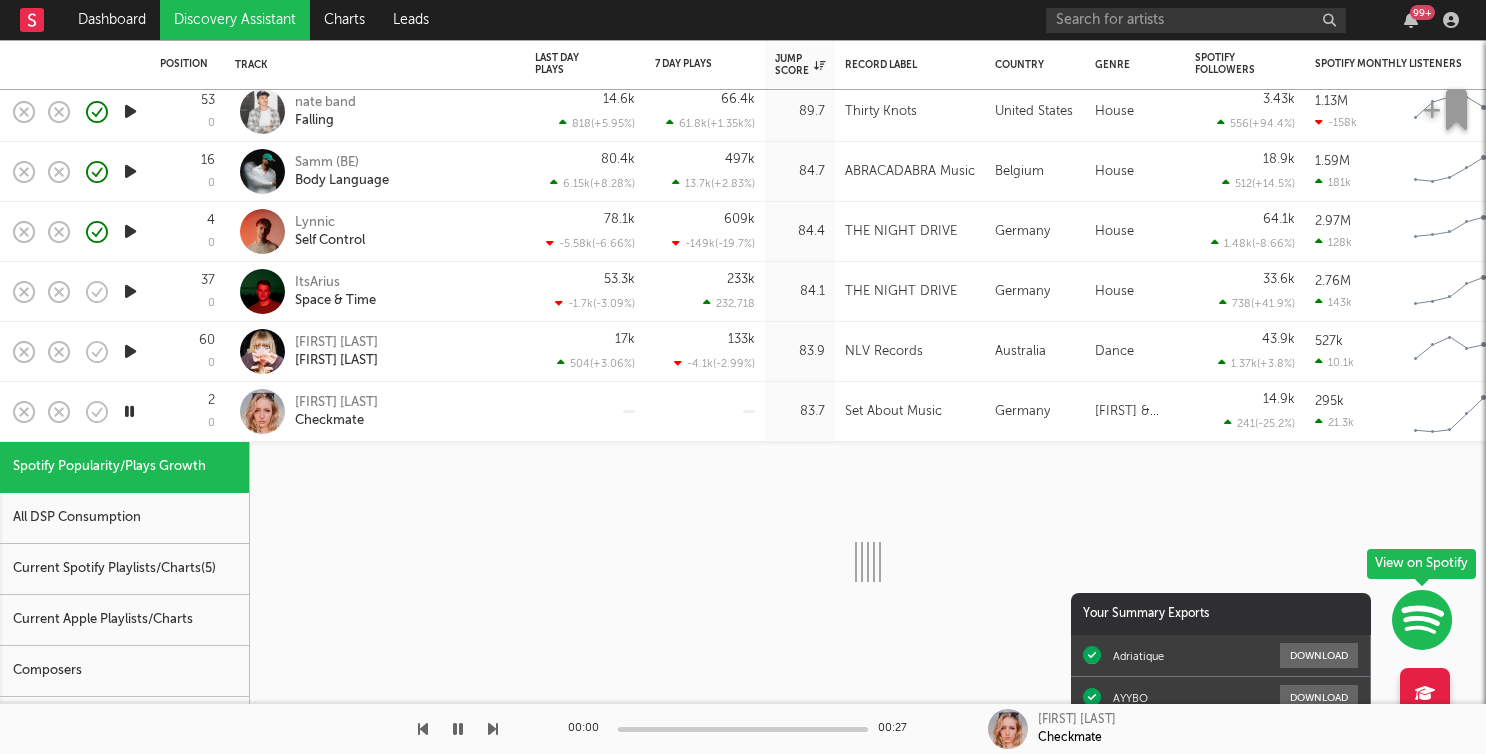 click on "2 0" at bounding box center (187, 411) 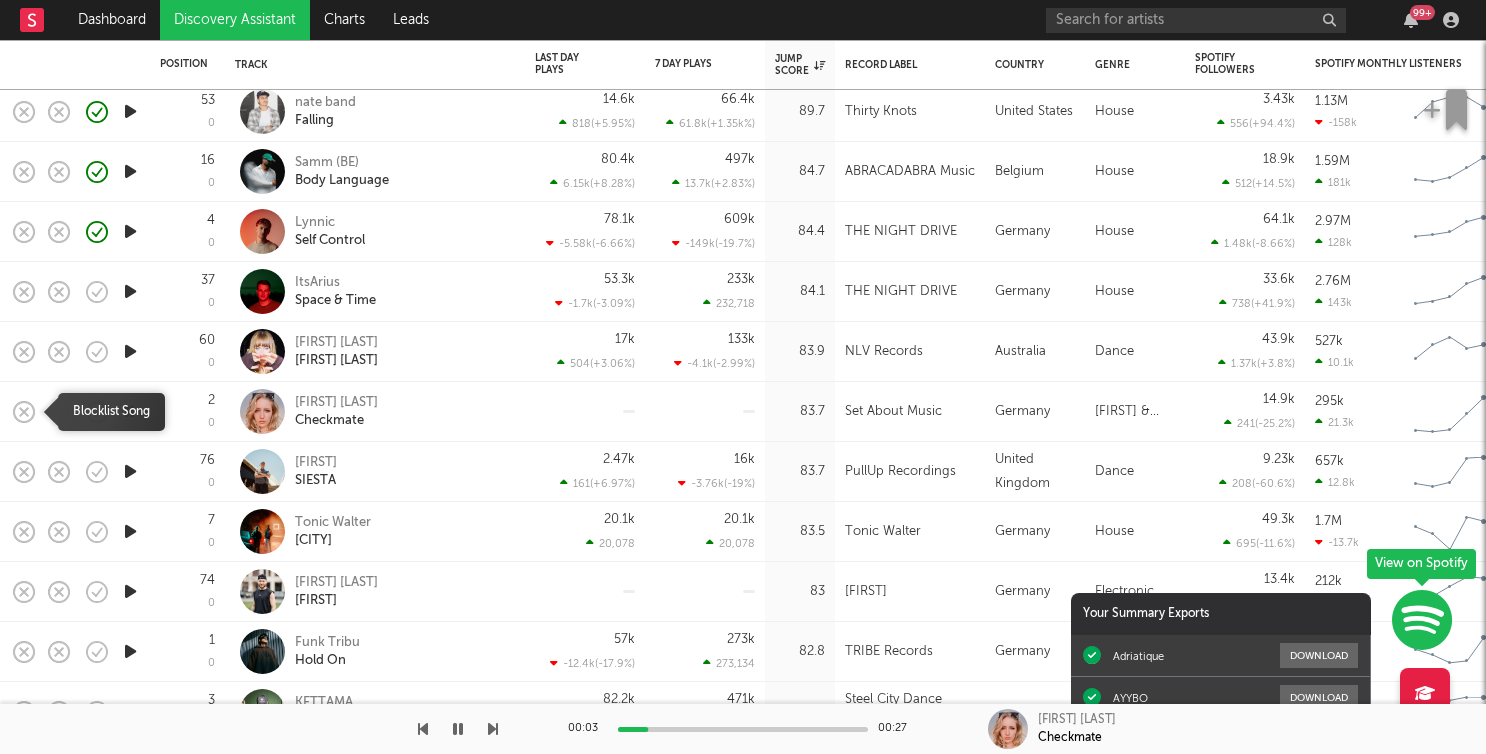 click 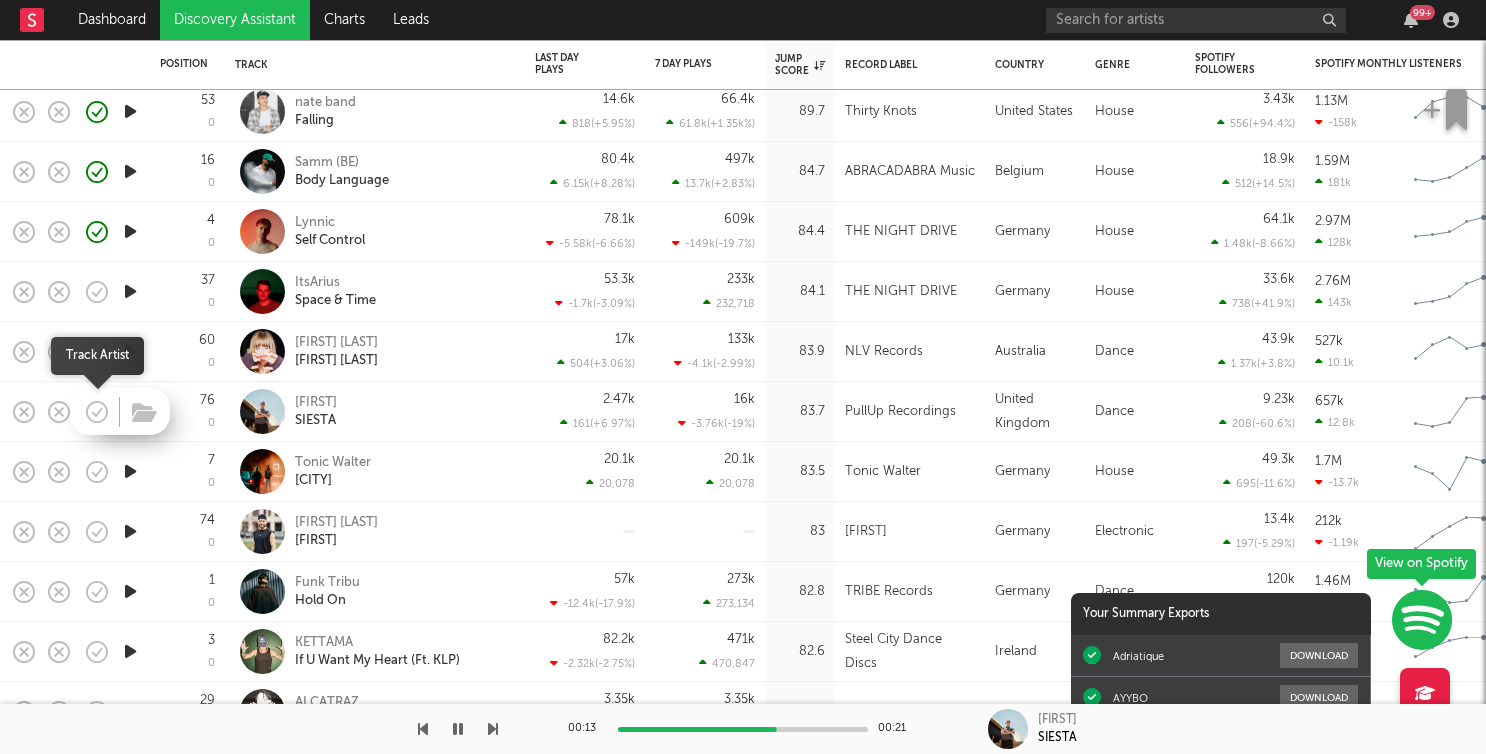 click 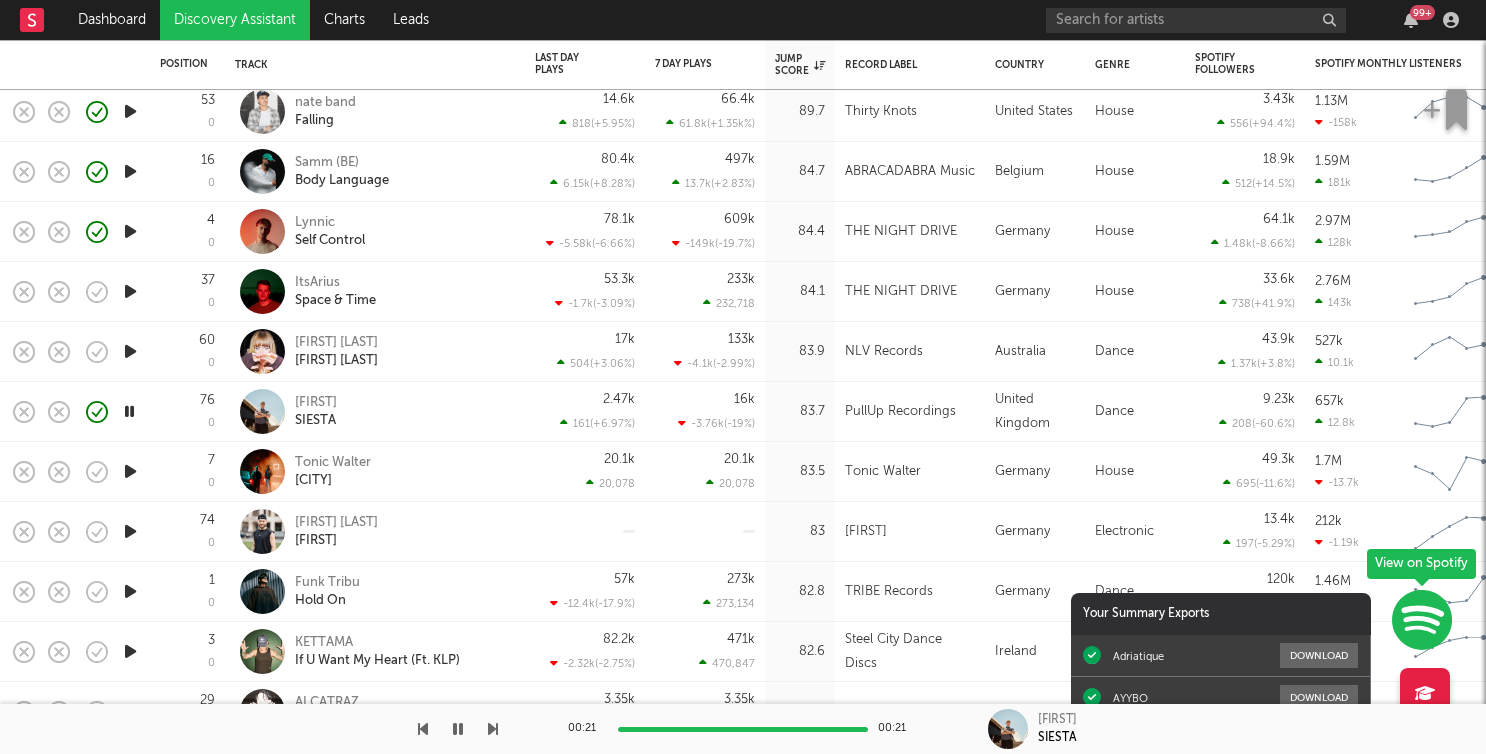 click at bounding box center [130, 471] 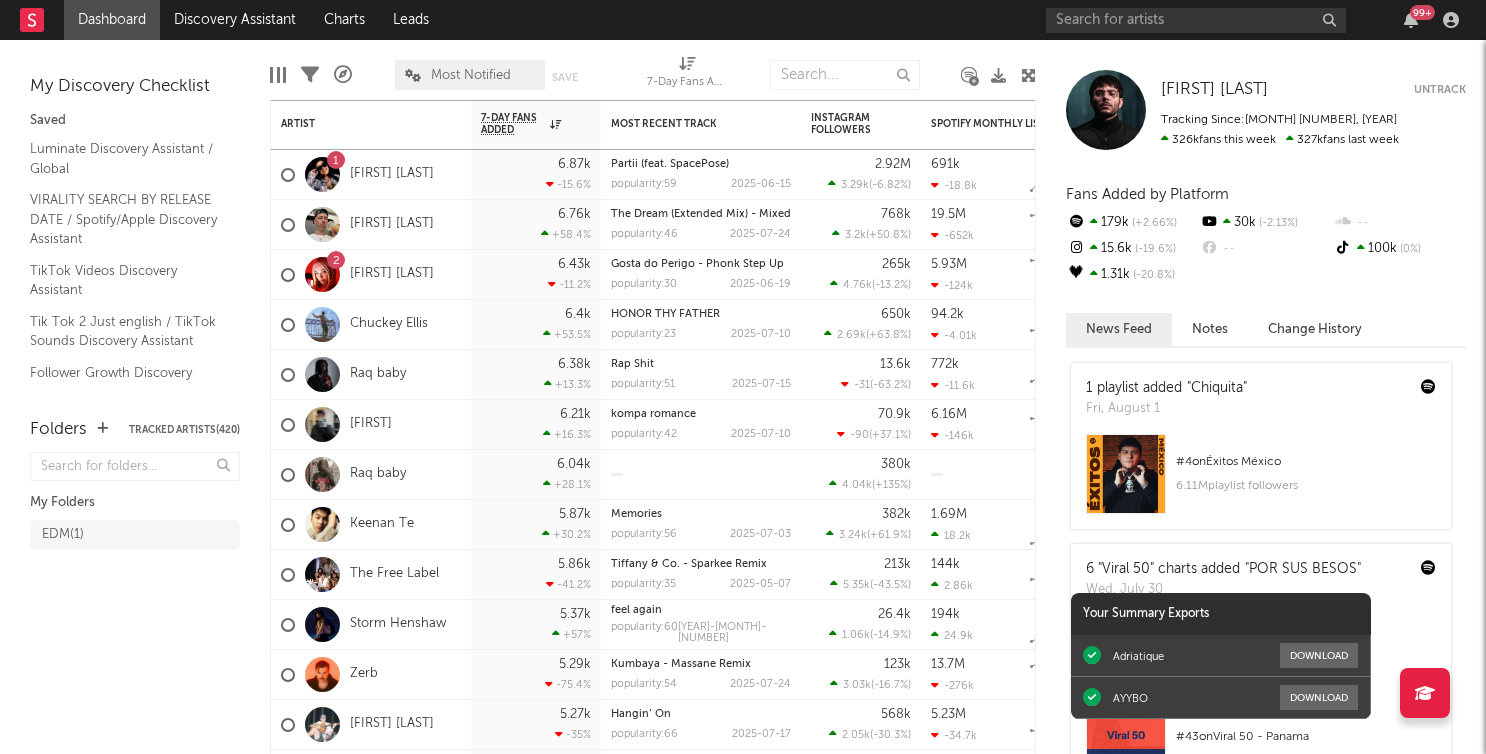 scroll, scrollTop: 0, scrollLeft: 0, axis: both 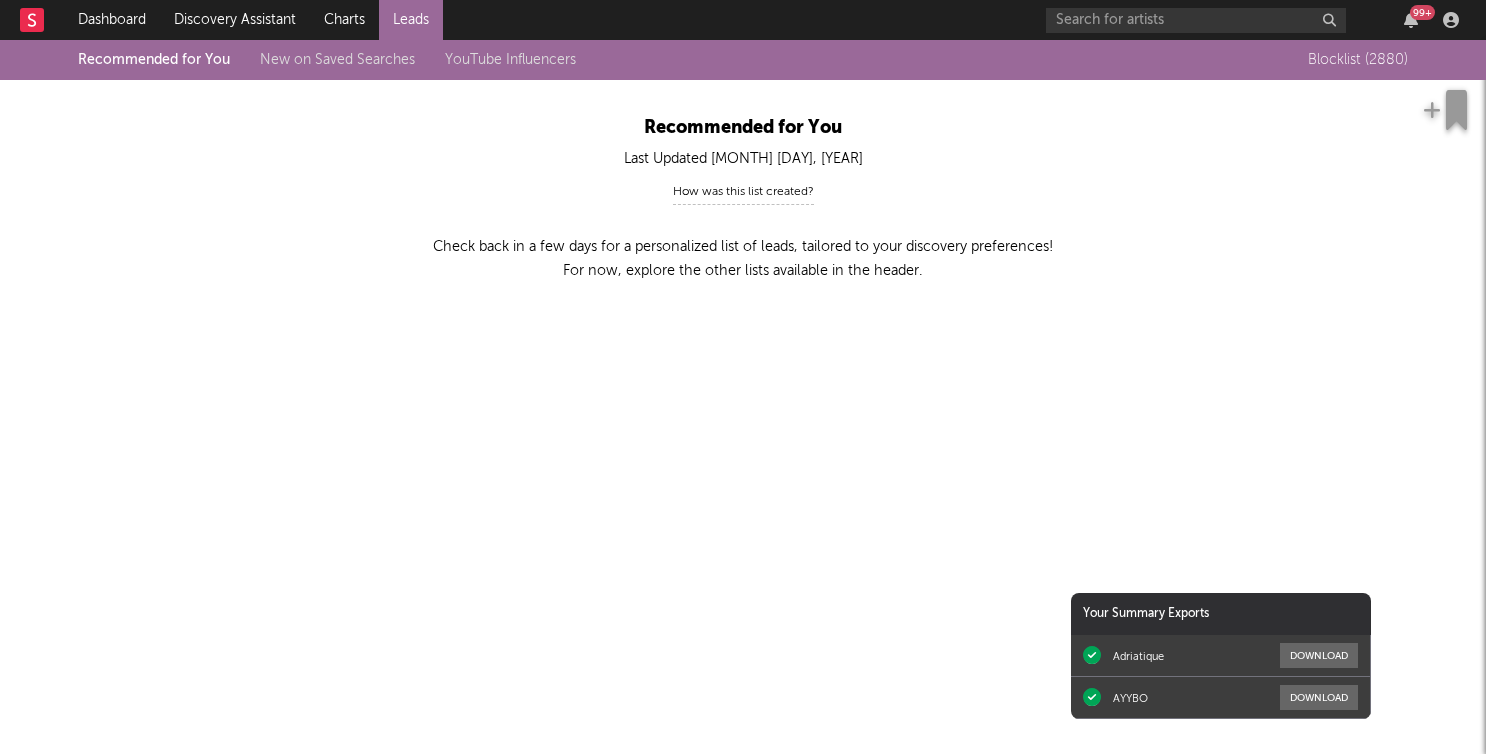 click at bounding box center (743, 331) 